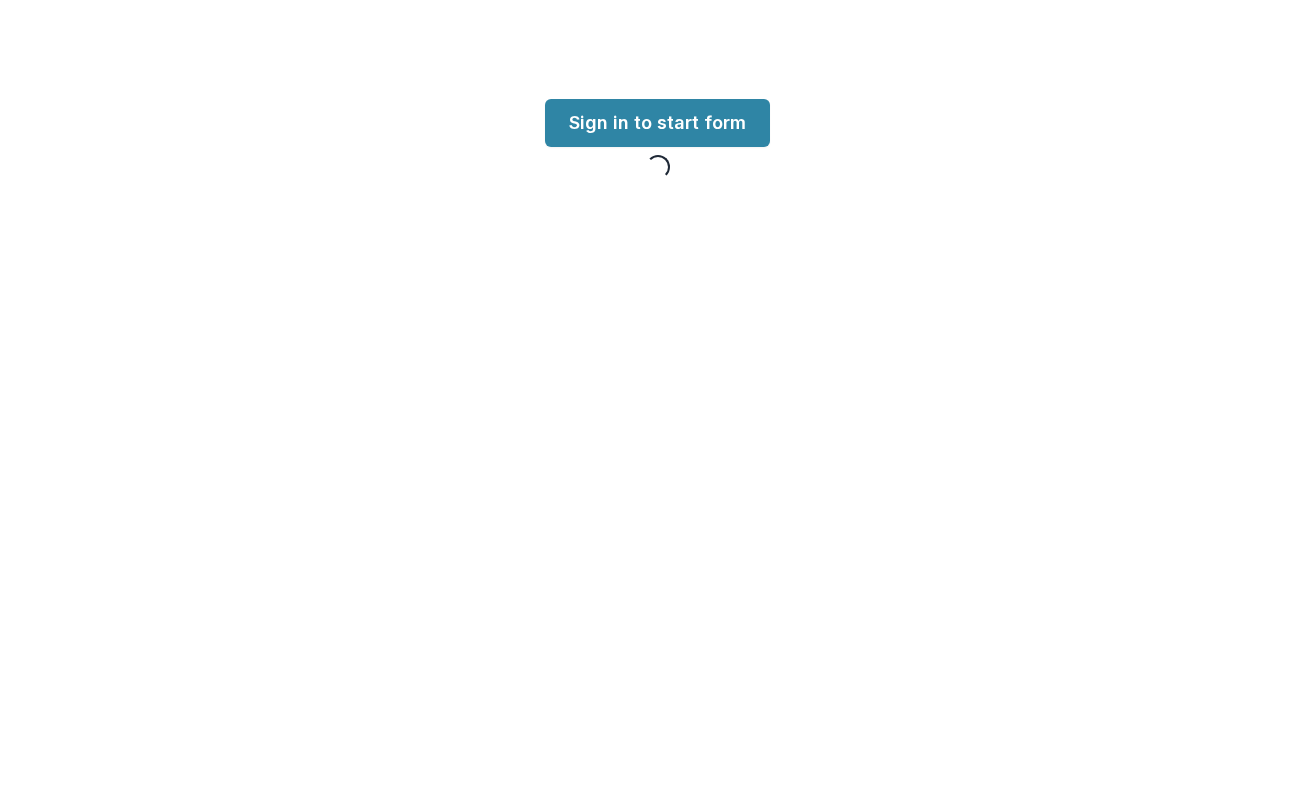 scroll, scrollTop: 0, scrollLeft: 0, axis: both 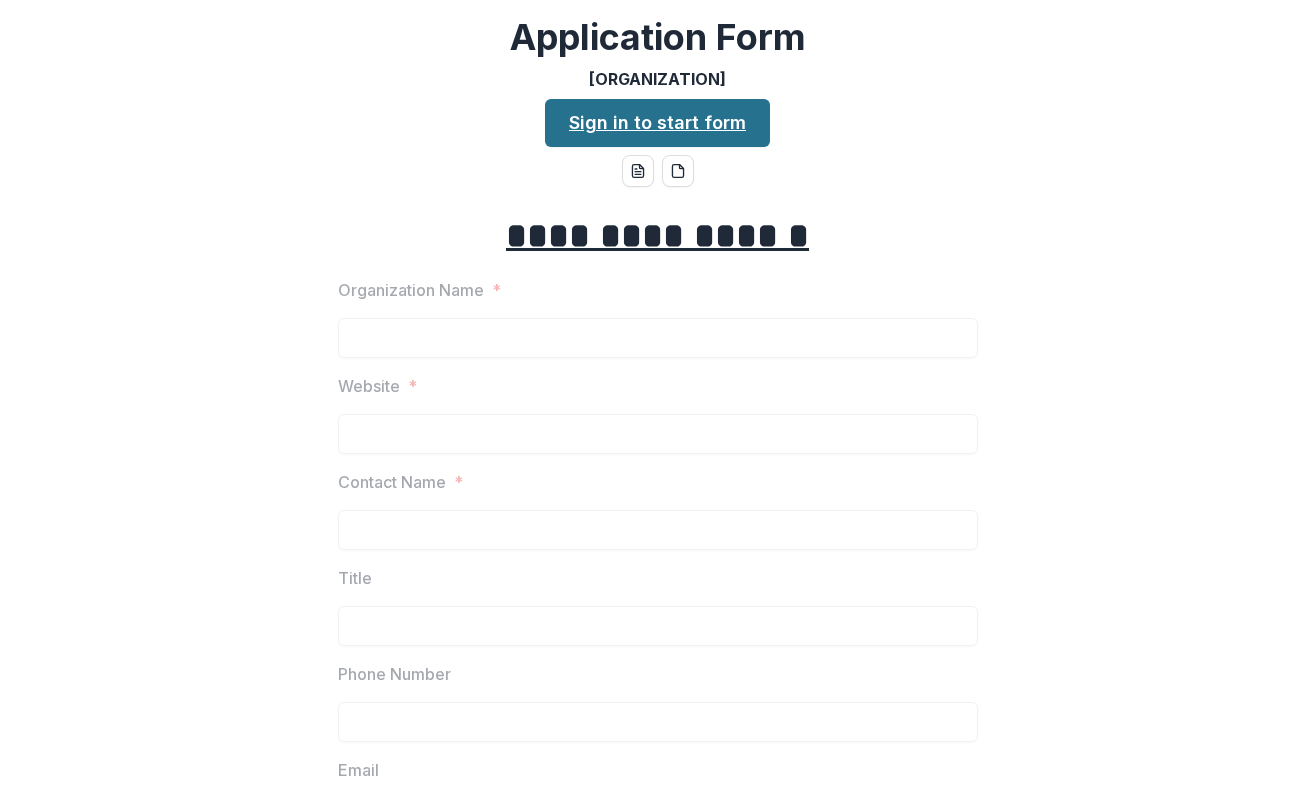 click on "Sign in to start form" at bounding box center [657, 123] 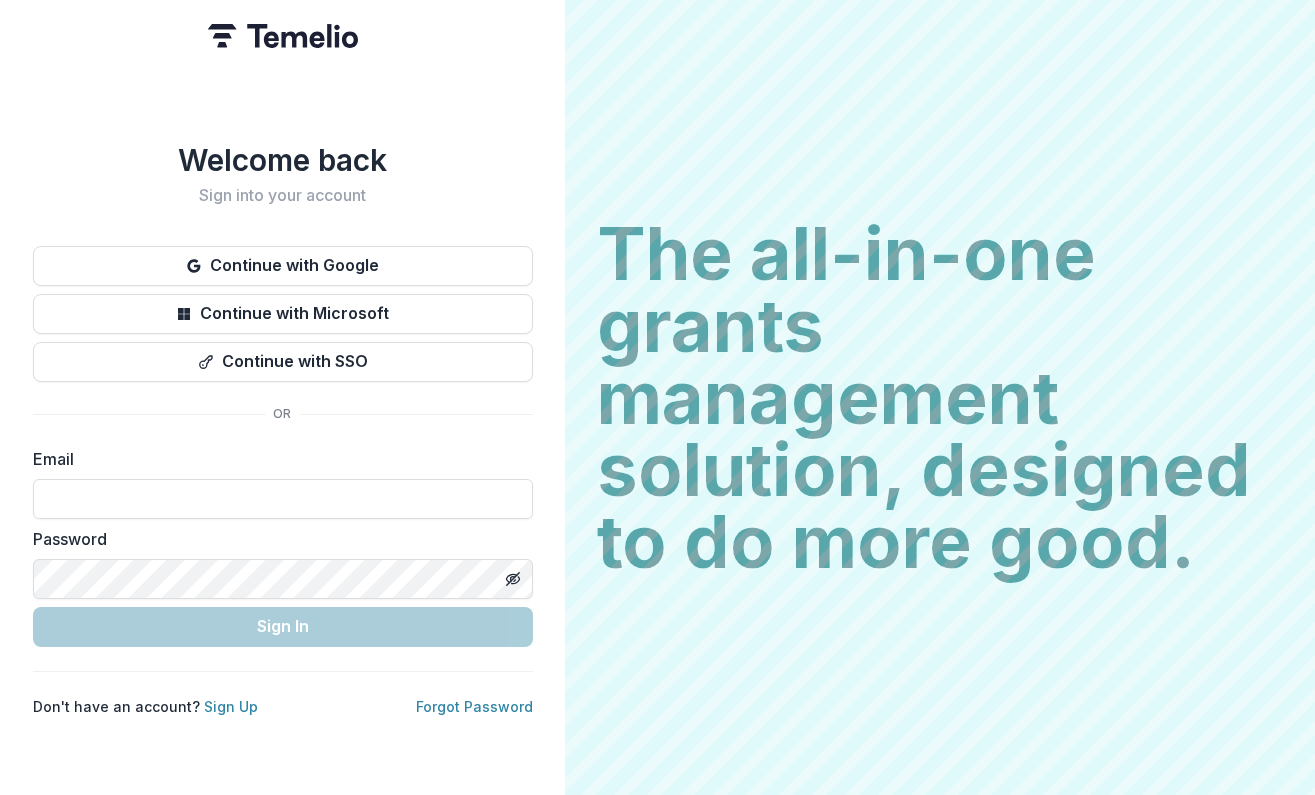 scroll, scrollTop: 0, scrollLeft: 0, axis: both 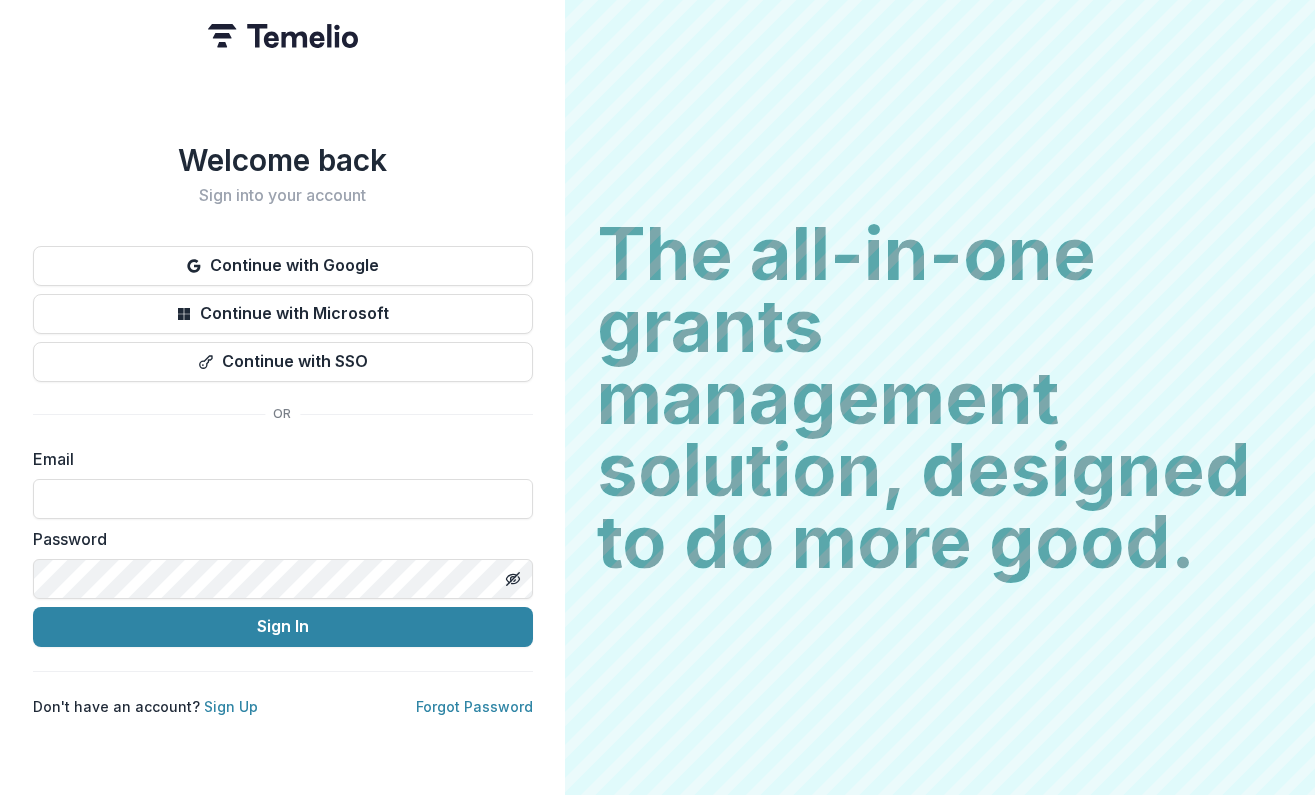 type on "**********" 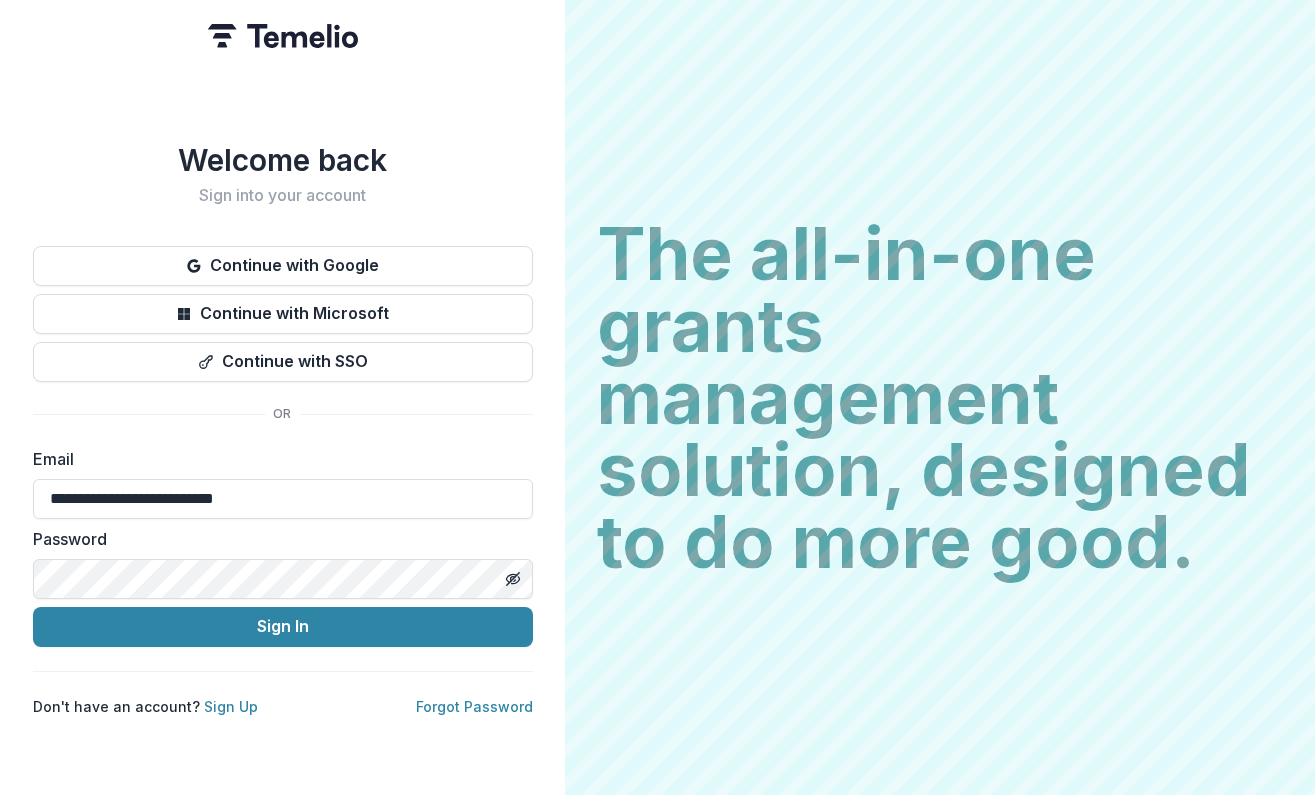 click on "Sign In" at bounding box center [283, 627] 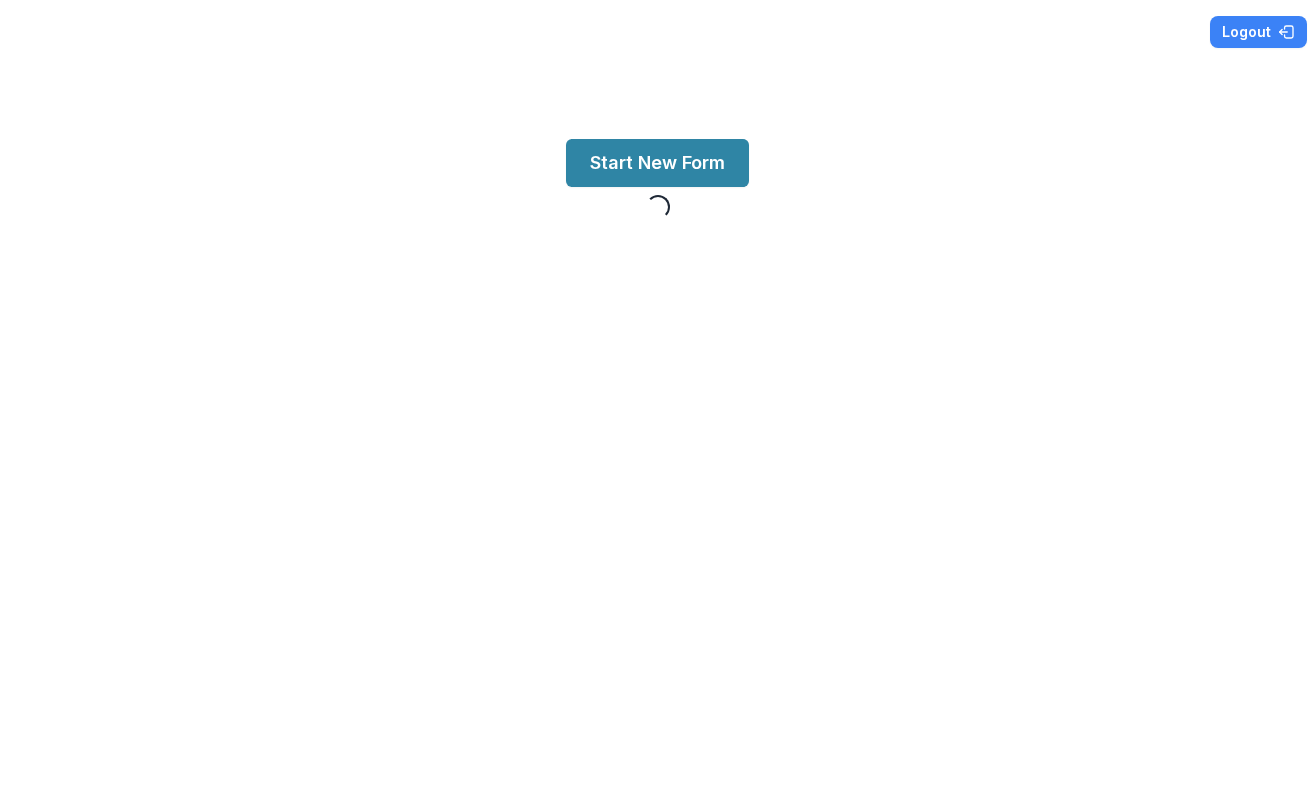 scroll, scrollTop: 0, scrollLeft: 0, axis: both 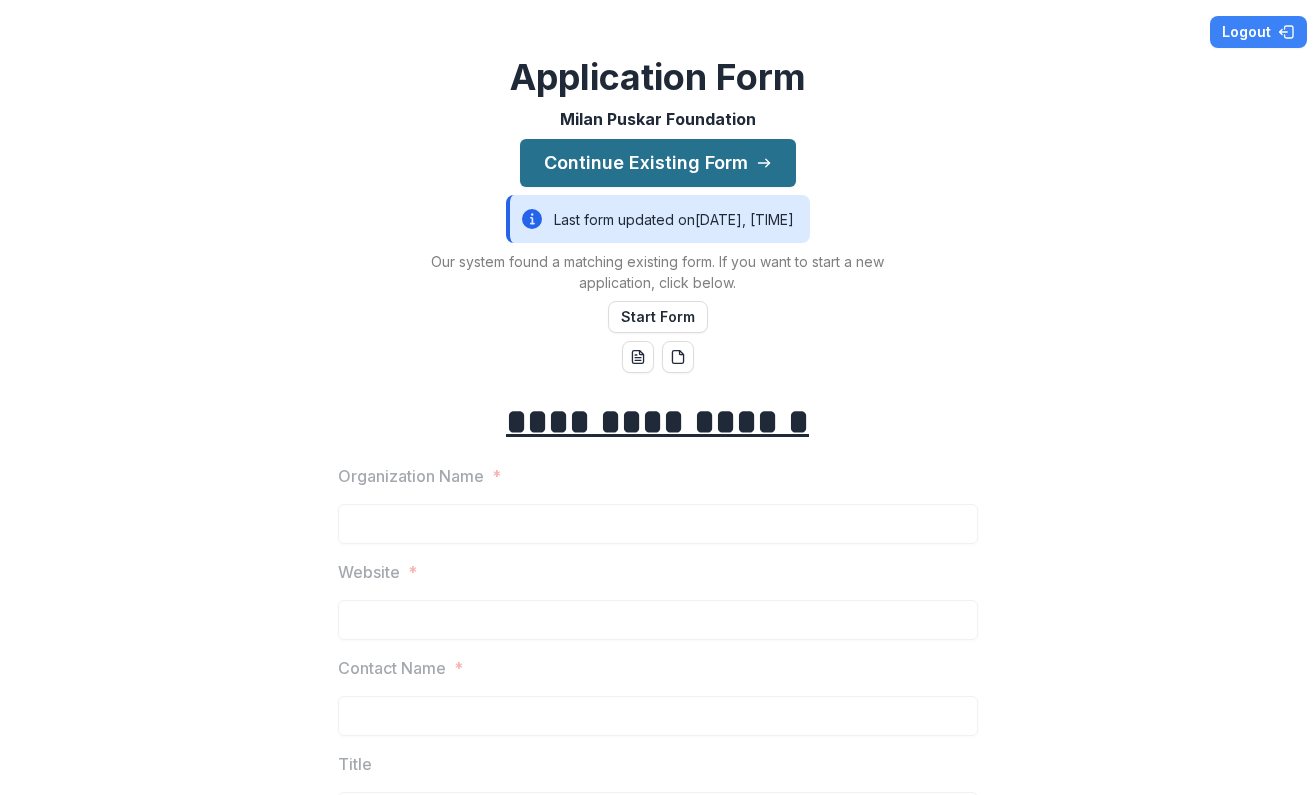 click on "Continue Existing Form" at bounding box center (658, 163) 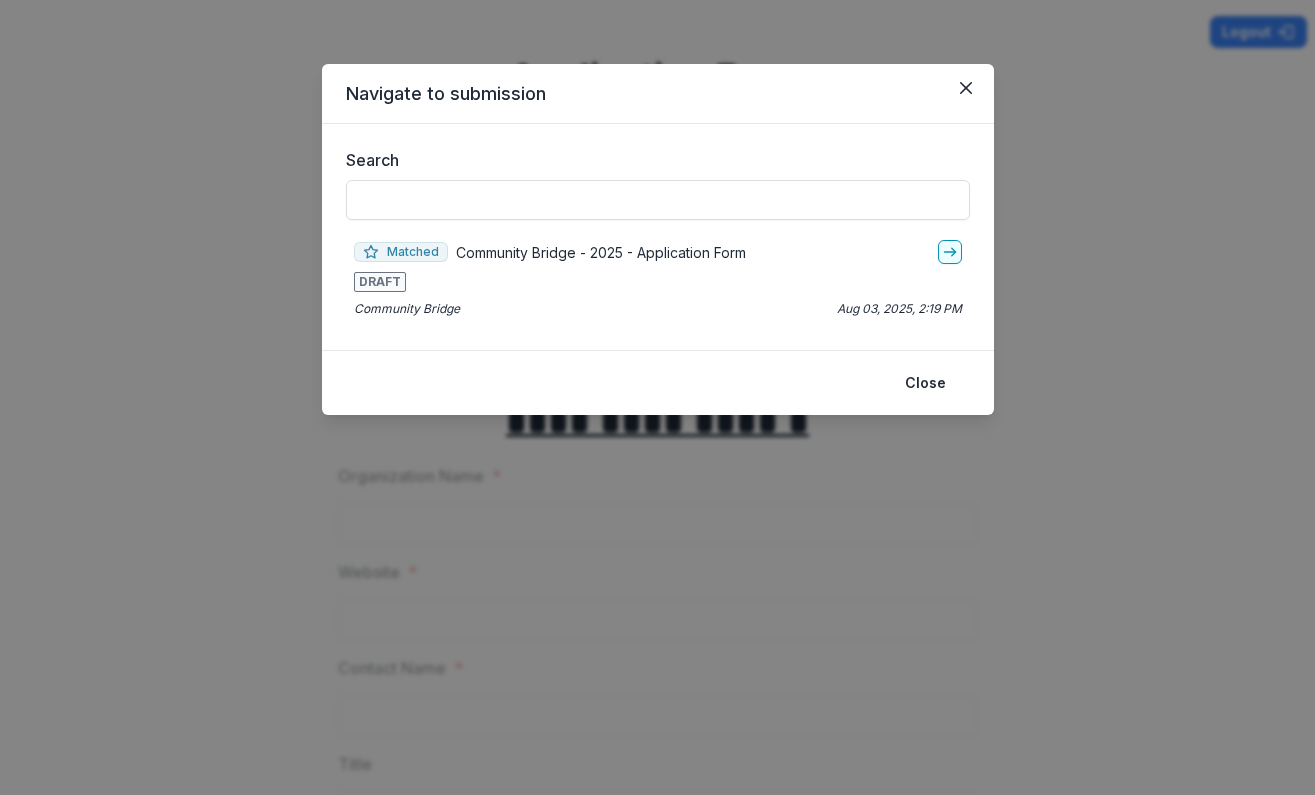 click on "Search" at bounding box center [658, 190] 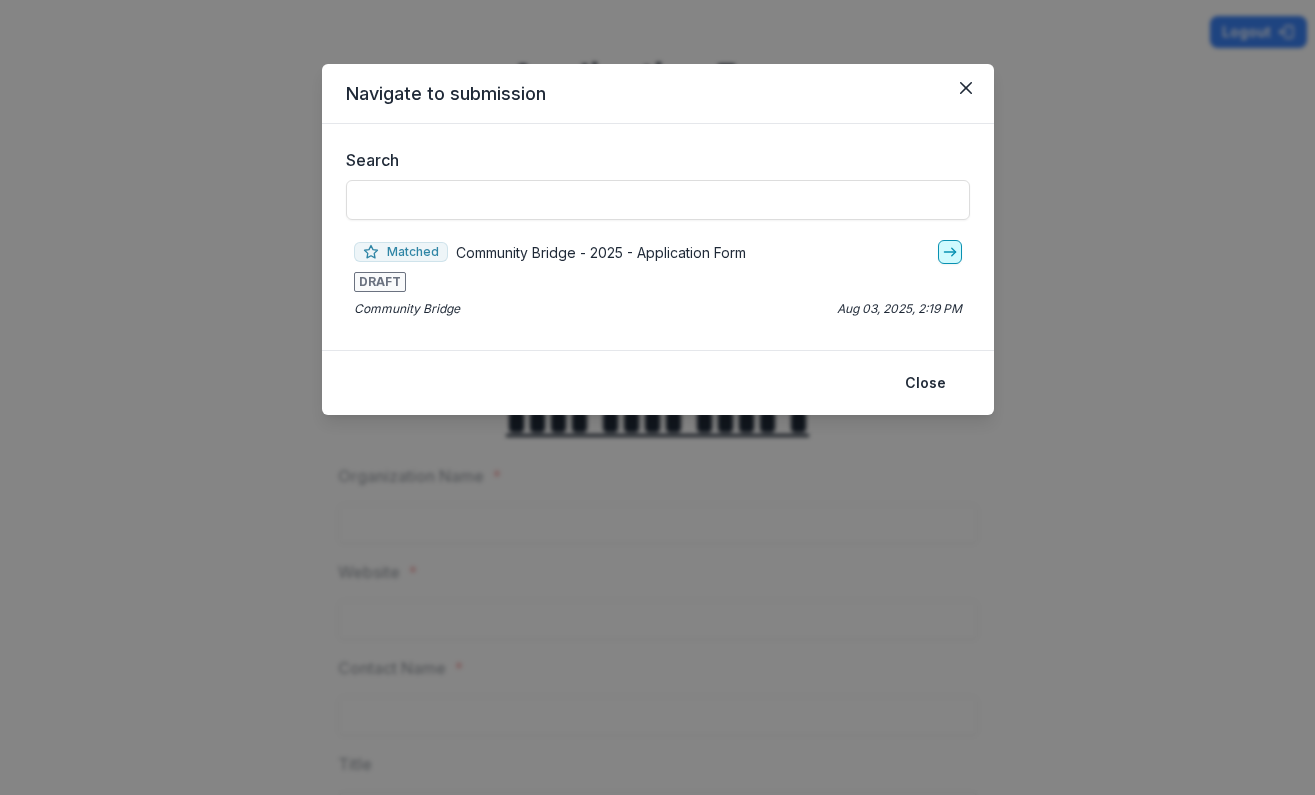 click 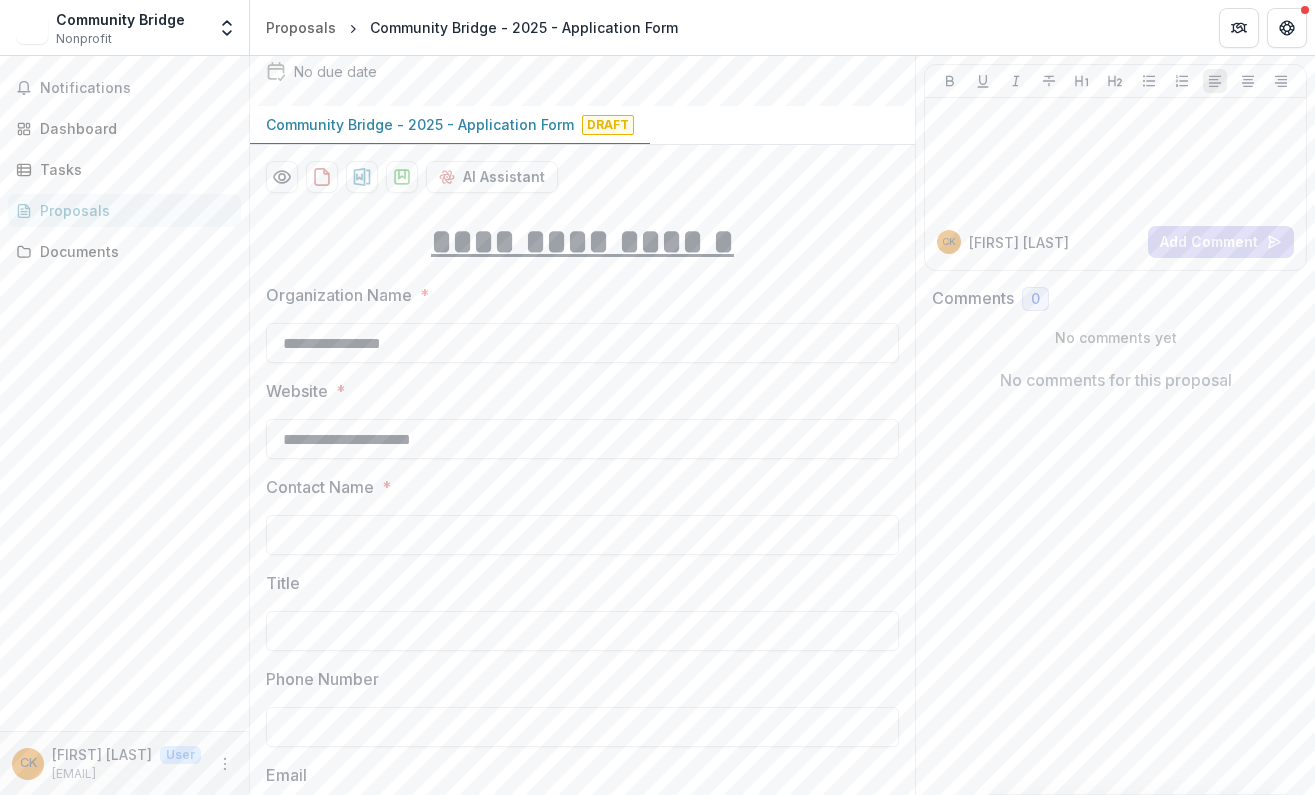 scroll, scrollTop: 214, scrollLeft: 0, axis: vertical 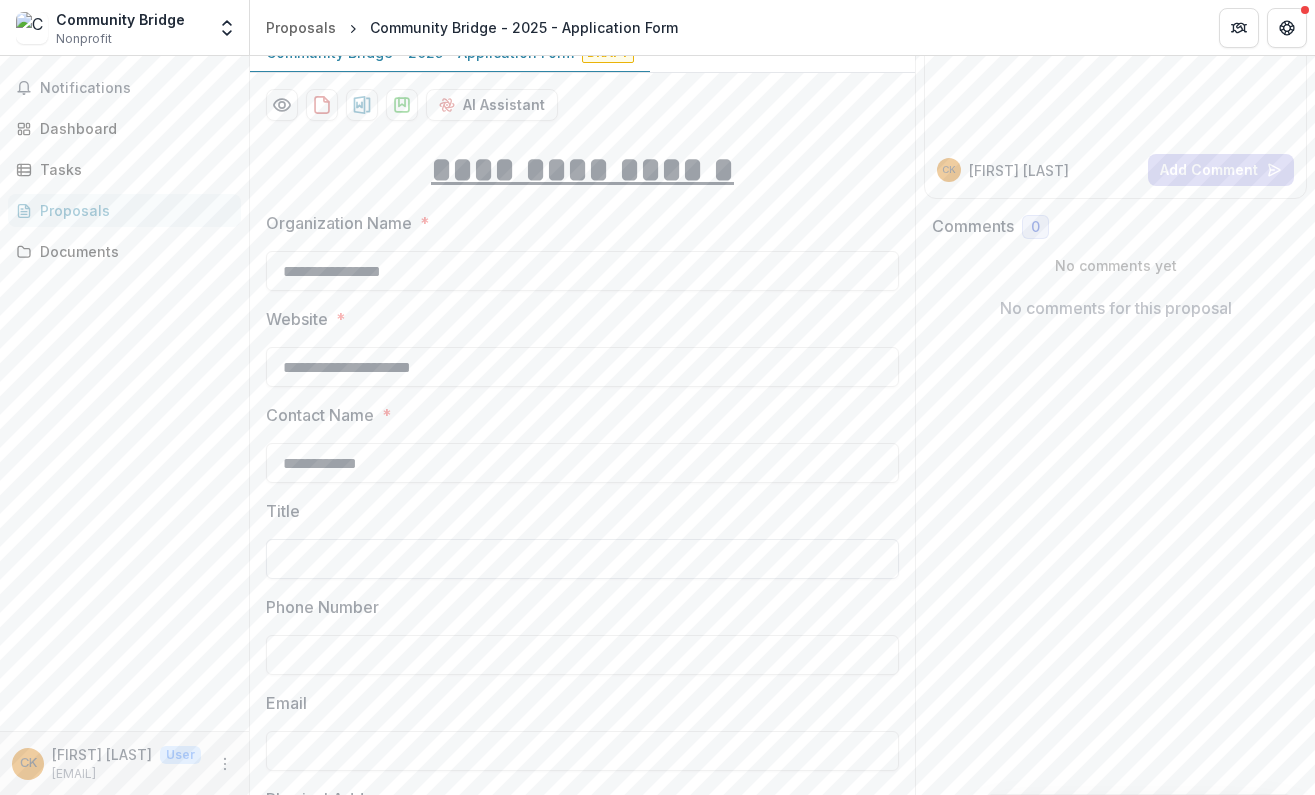 type on "**********" 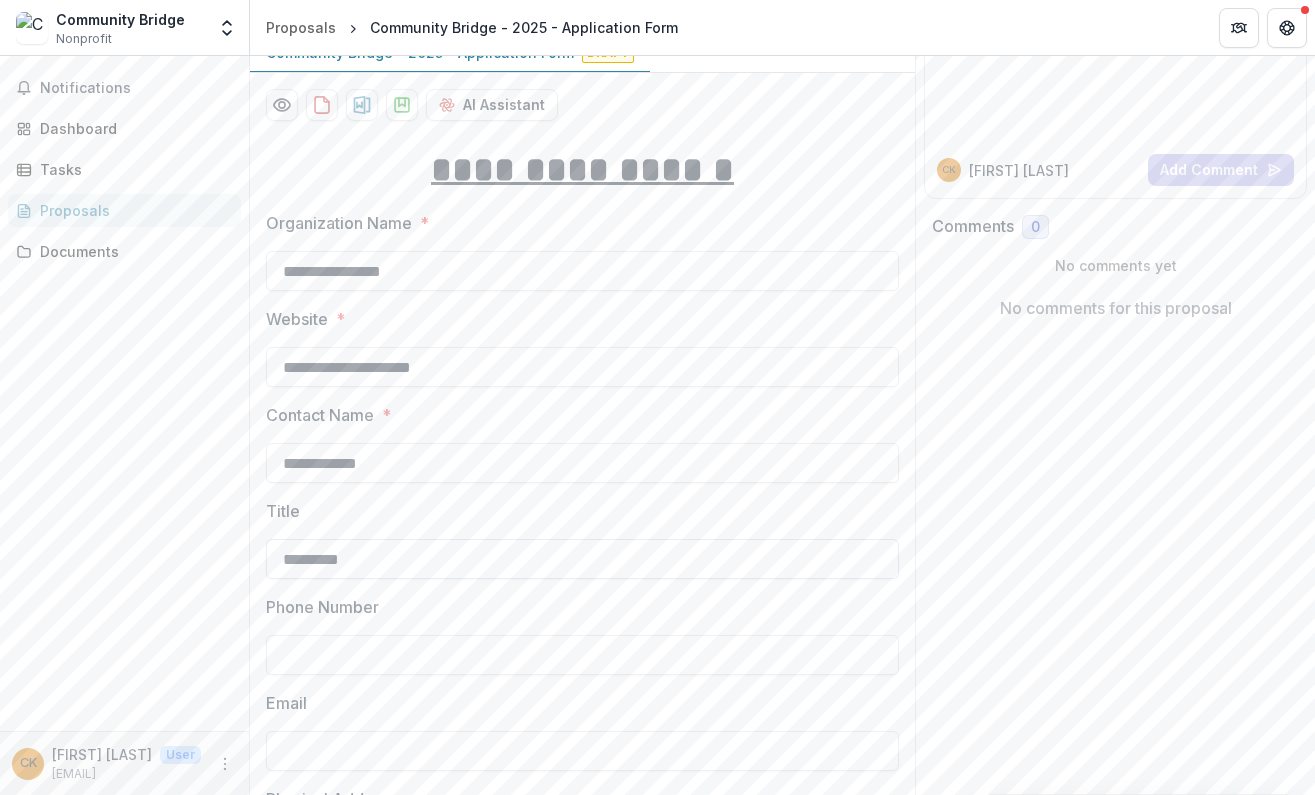 type on "*********" 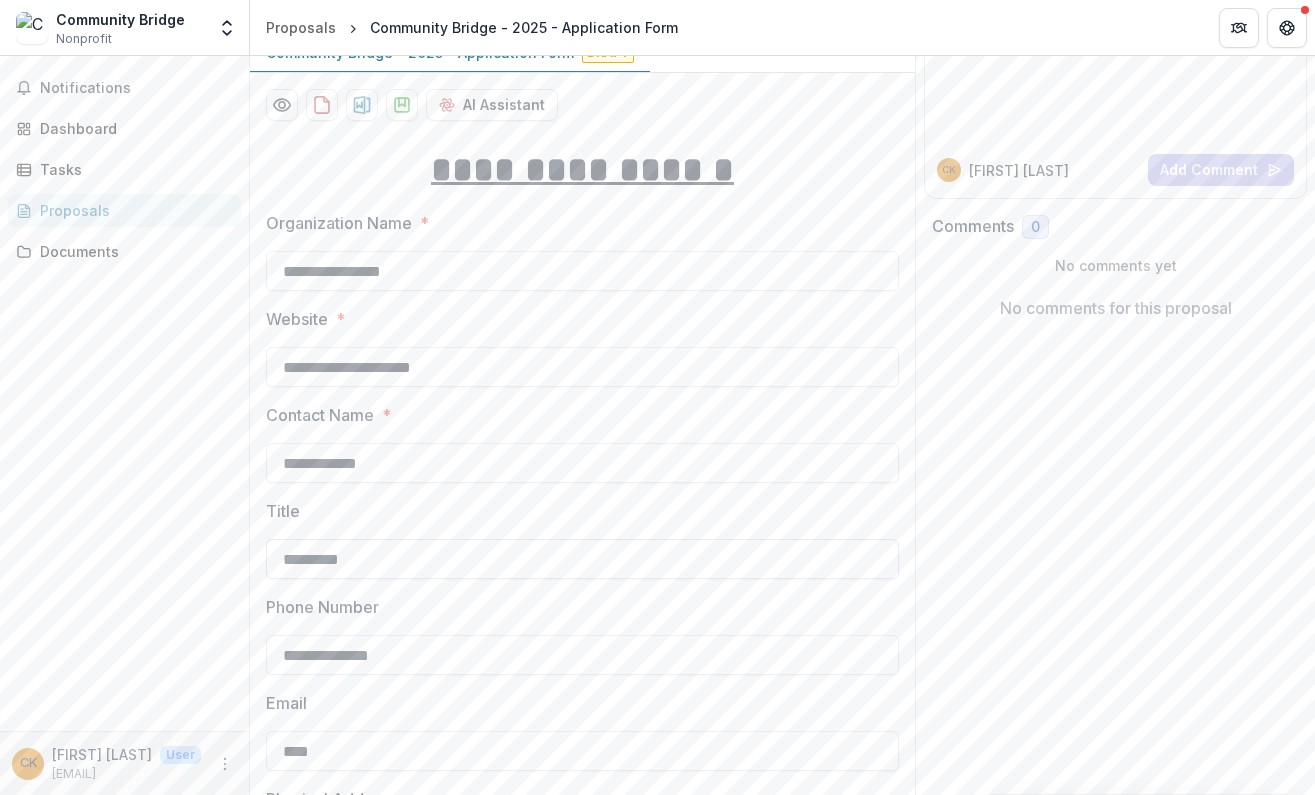 type on "*****" 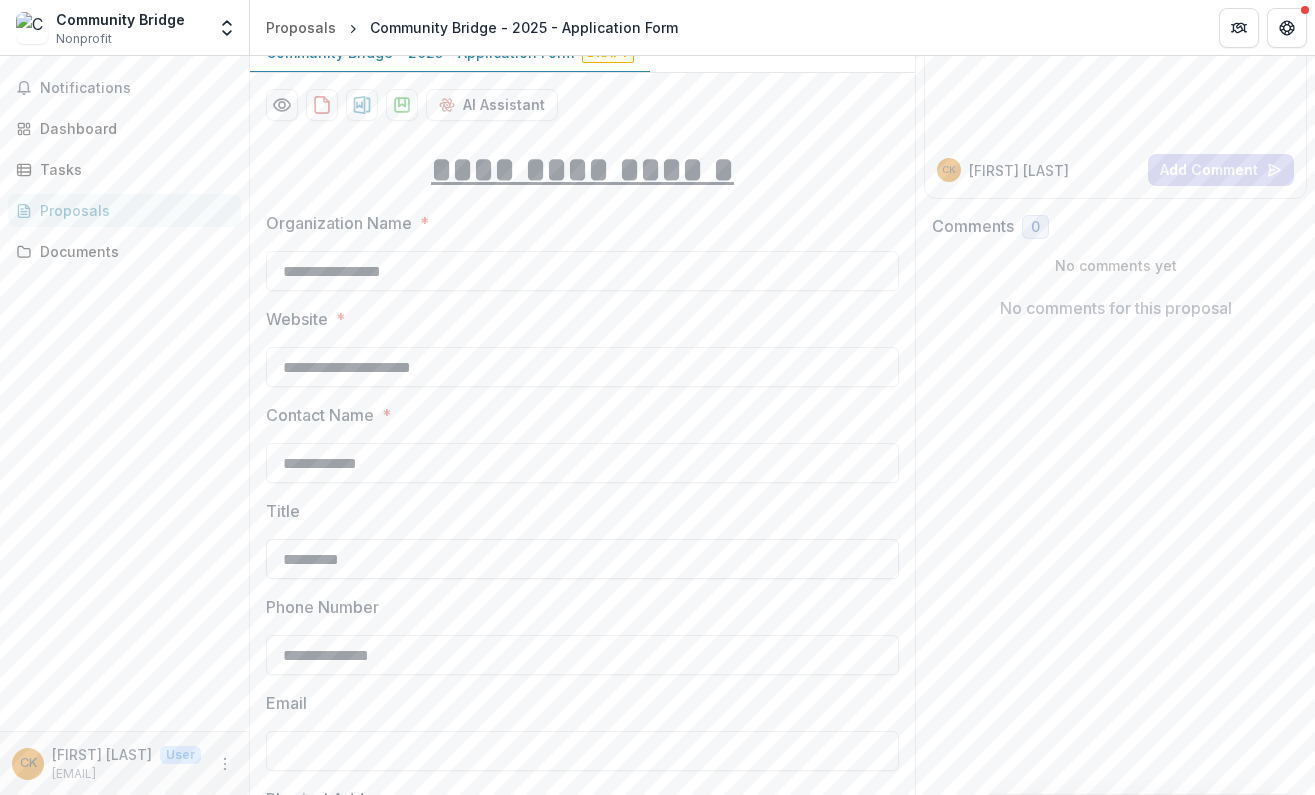 type on "**********" 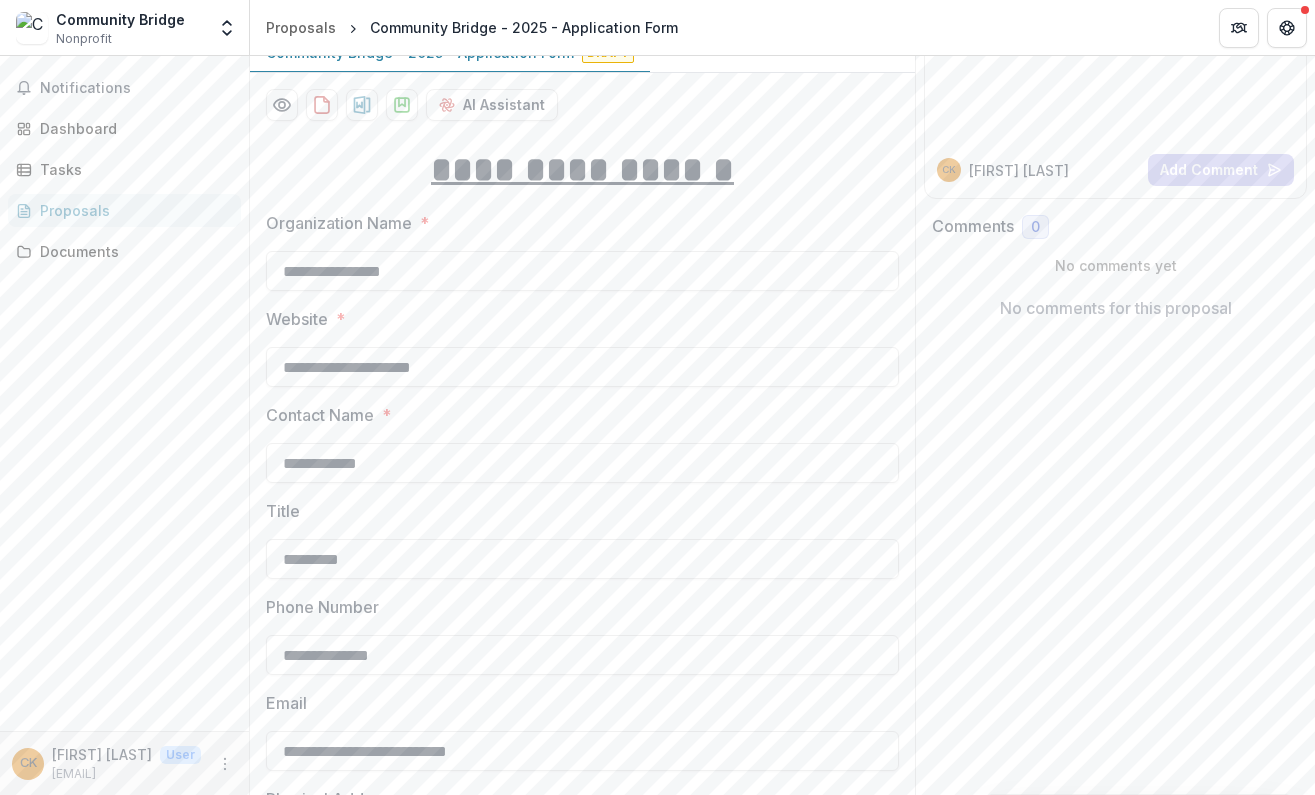 scroll, scrollTop: 636, scrollLeft: 0, axis: vertical 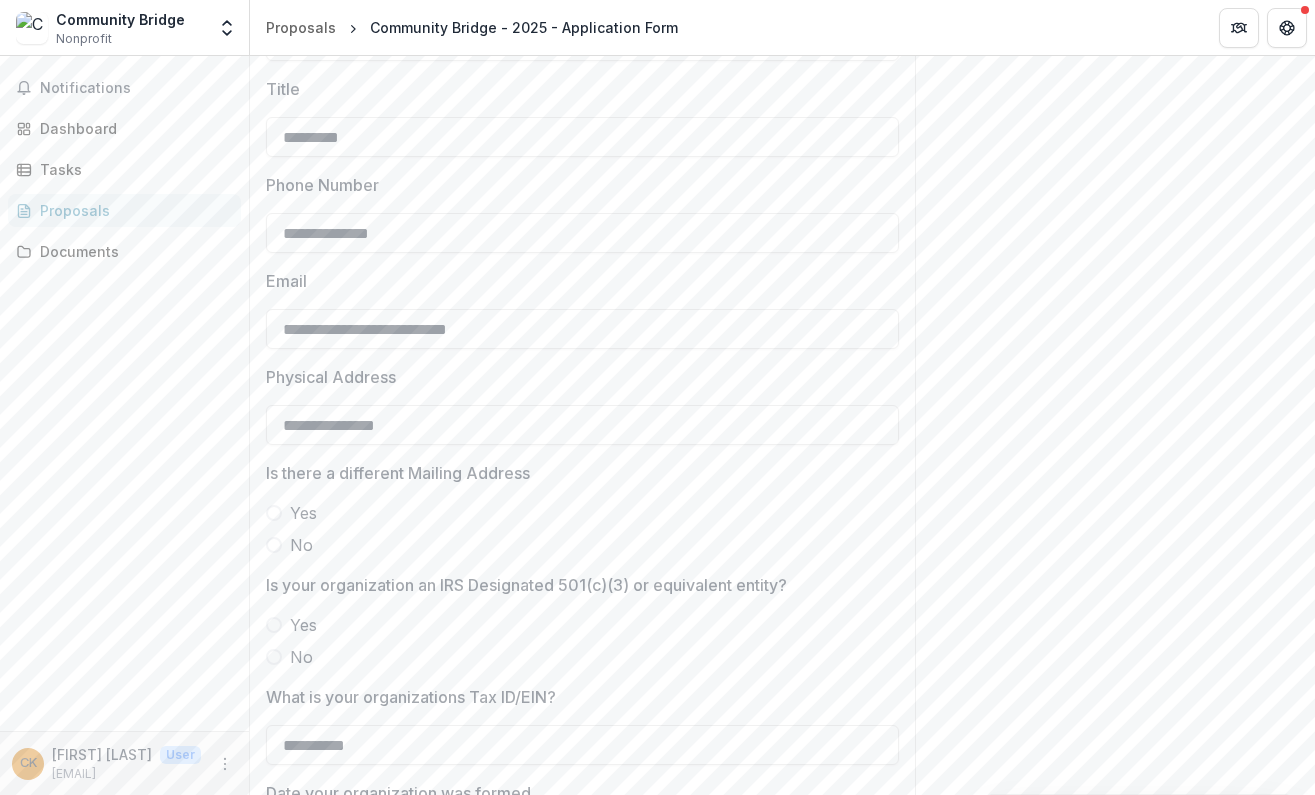 type on "**********" 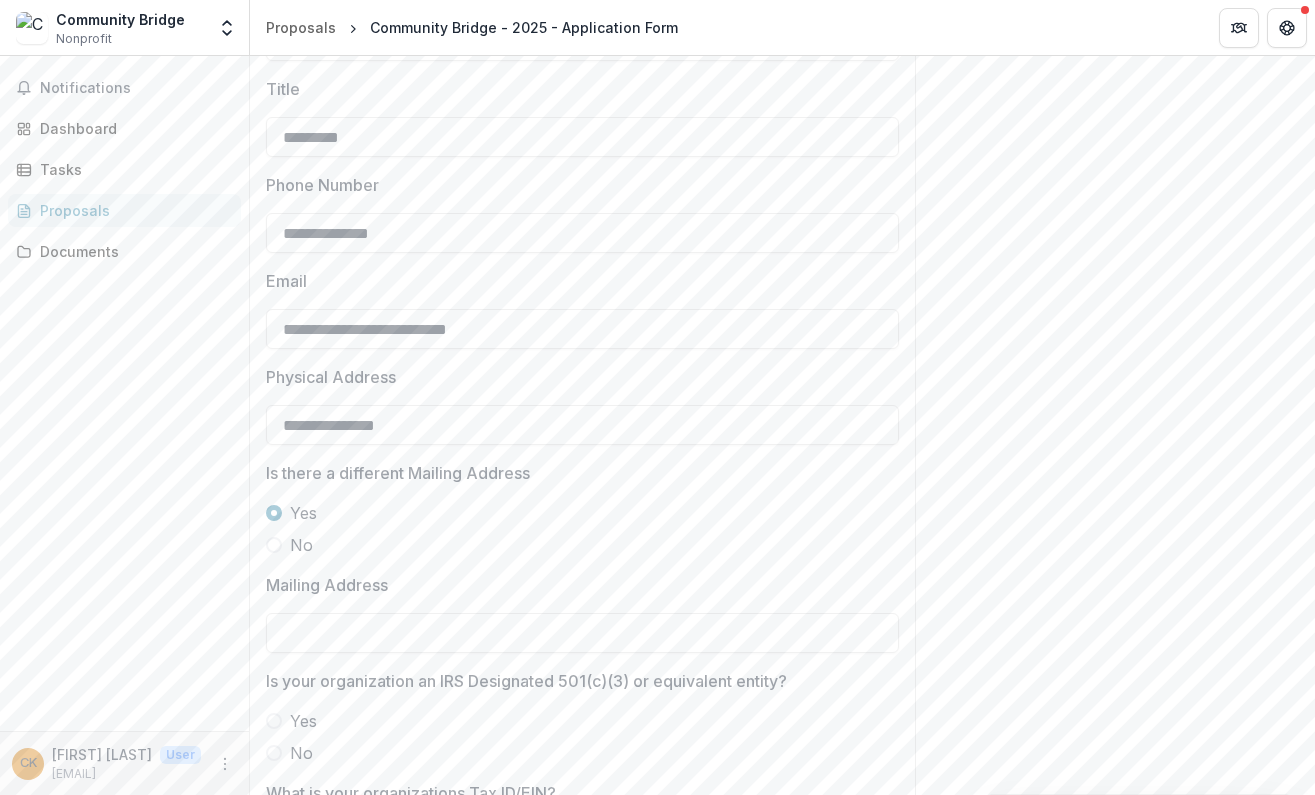 click on "**********" at bounding box center [582, 2772] 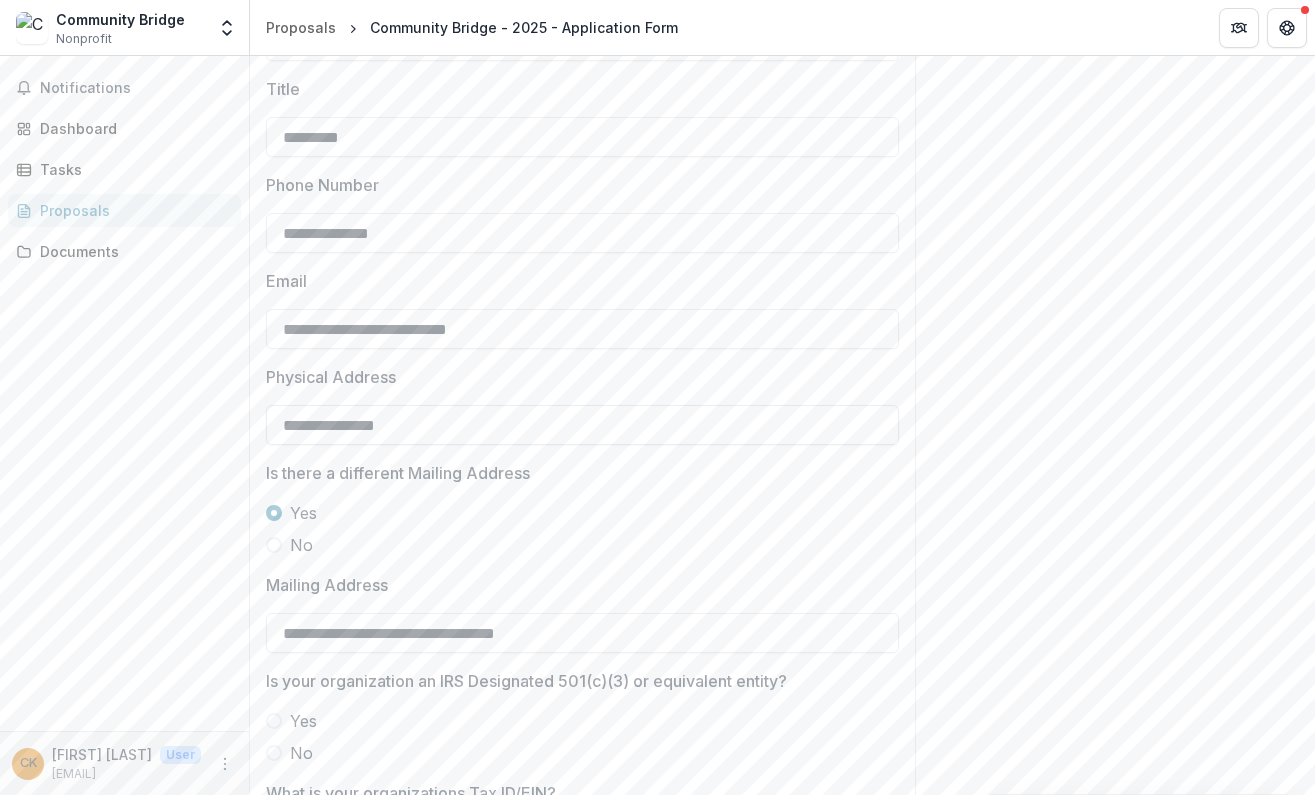 type on "**********" 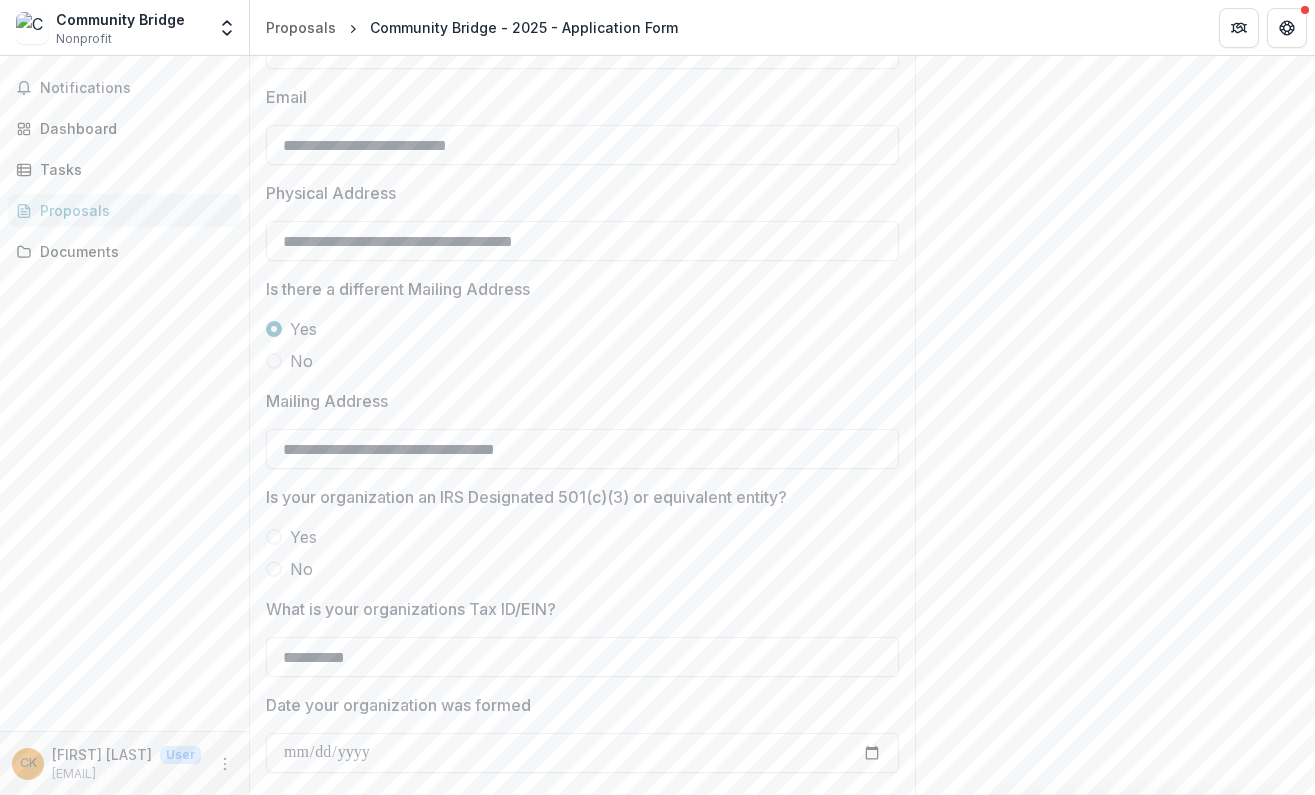 scroll, scrollTop: 823, scrollLeft: 0, axis: vertical 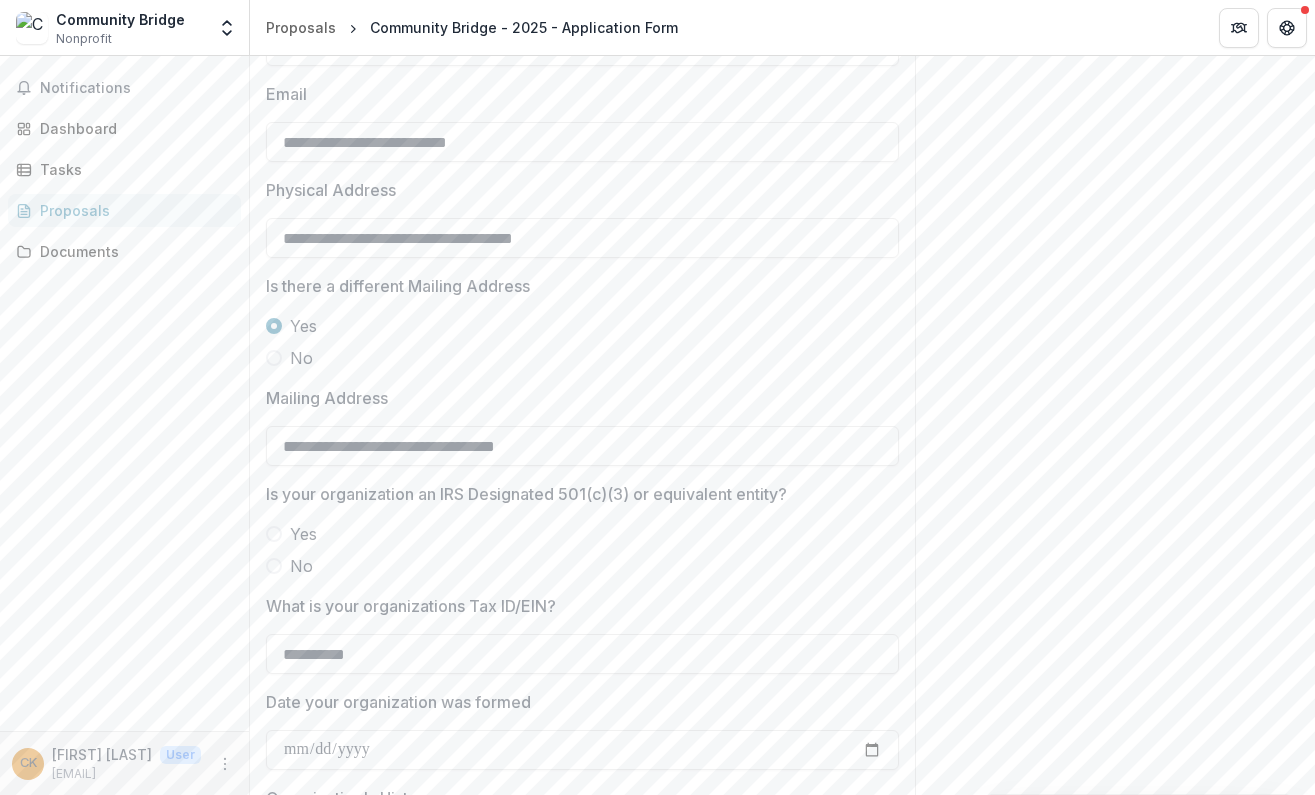type on "**********" 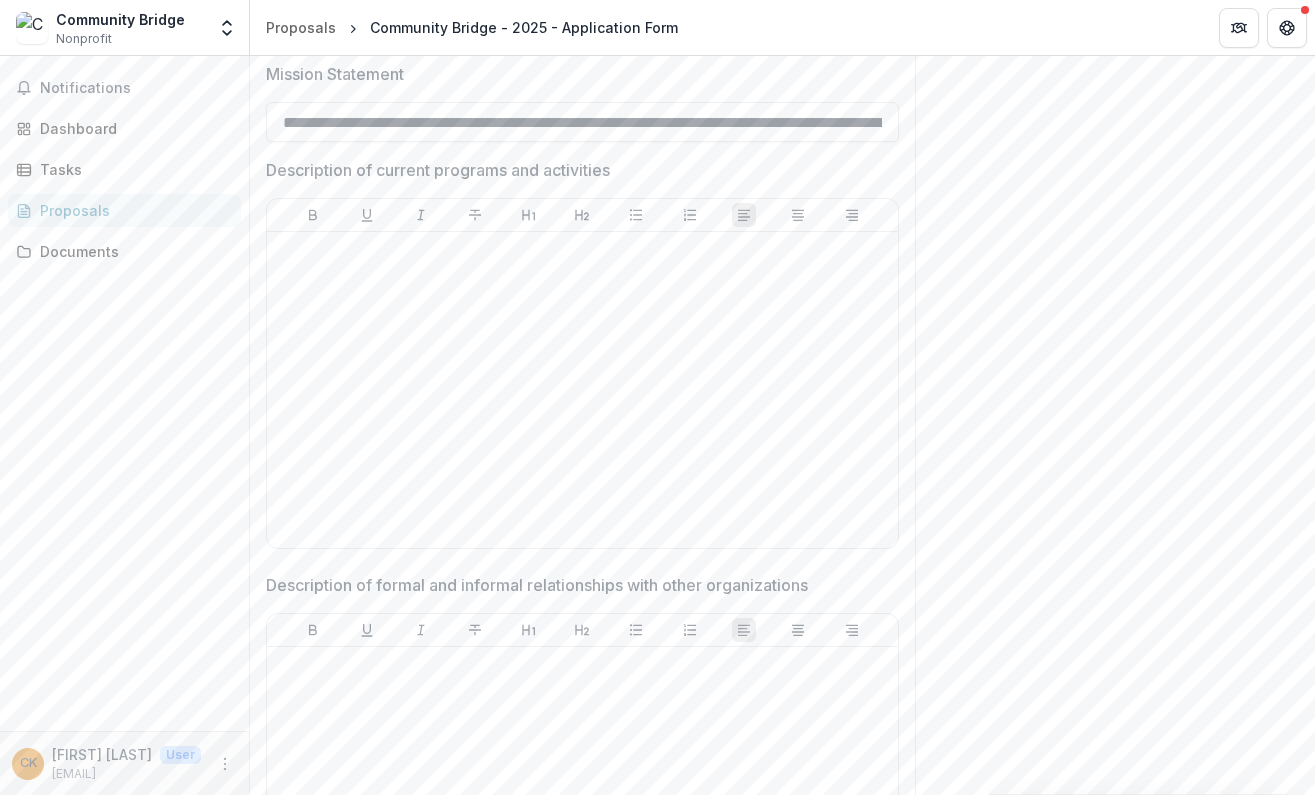 scroll, scrollTop: 2064, scrollLeft: 0, axis: vertical 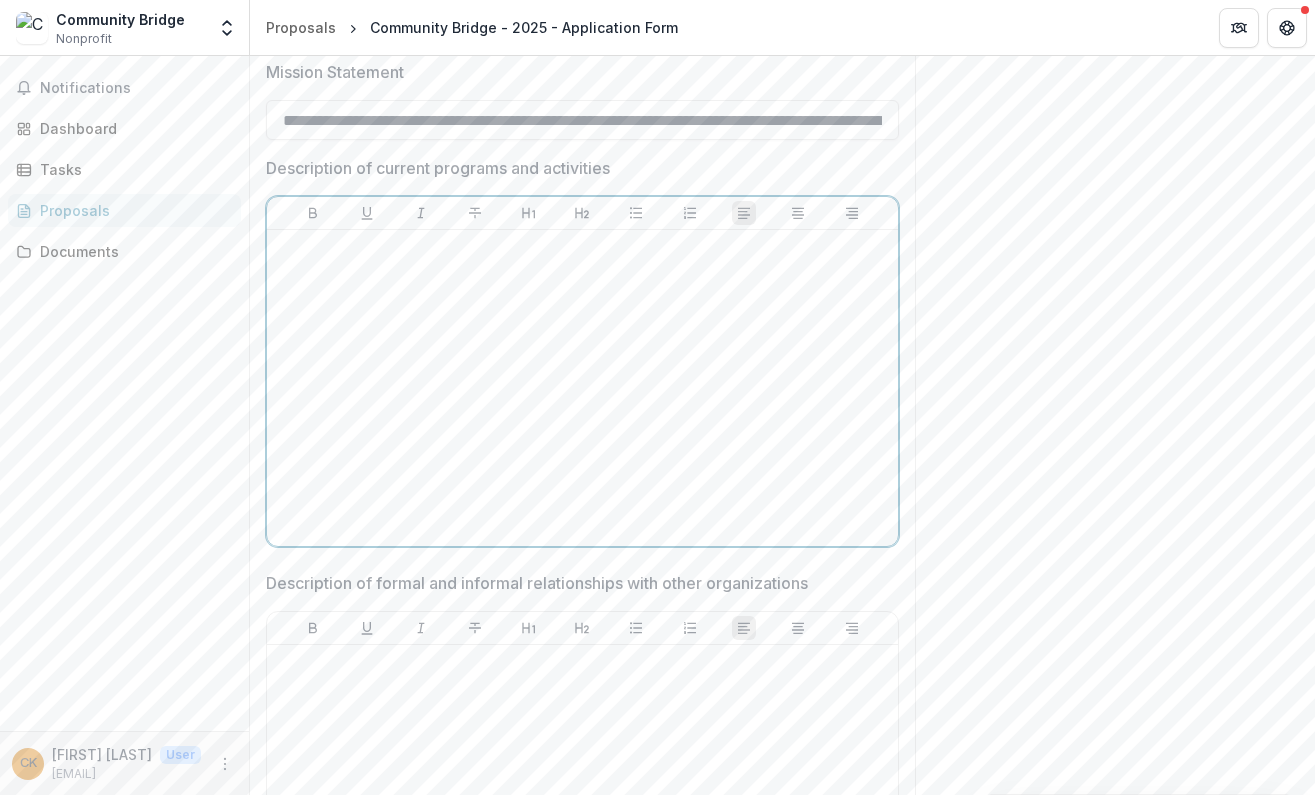 click at bounding box center [582, 388] 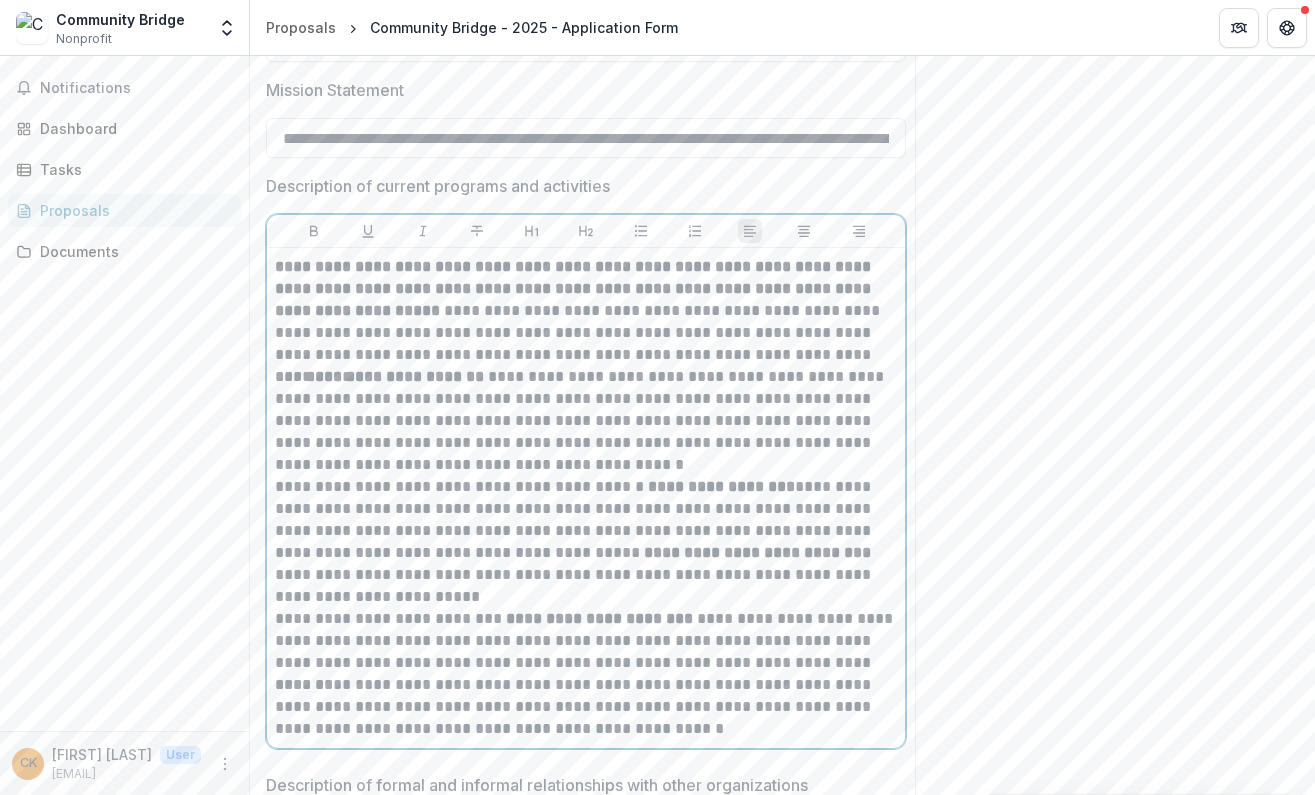 scroll, scrollTop: 2045, scrollLeft: 0, axis: vertical 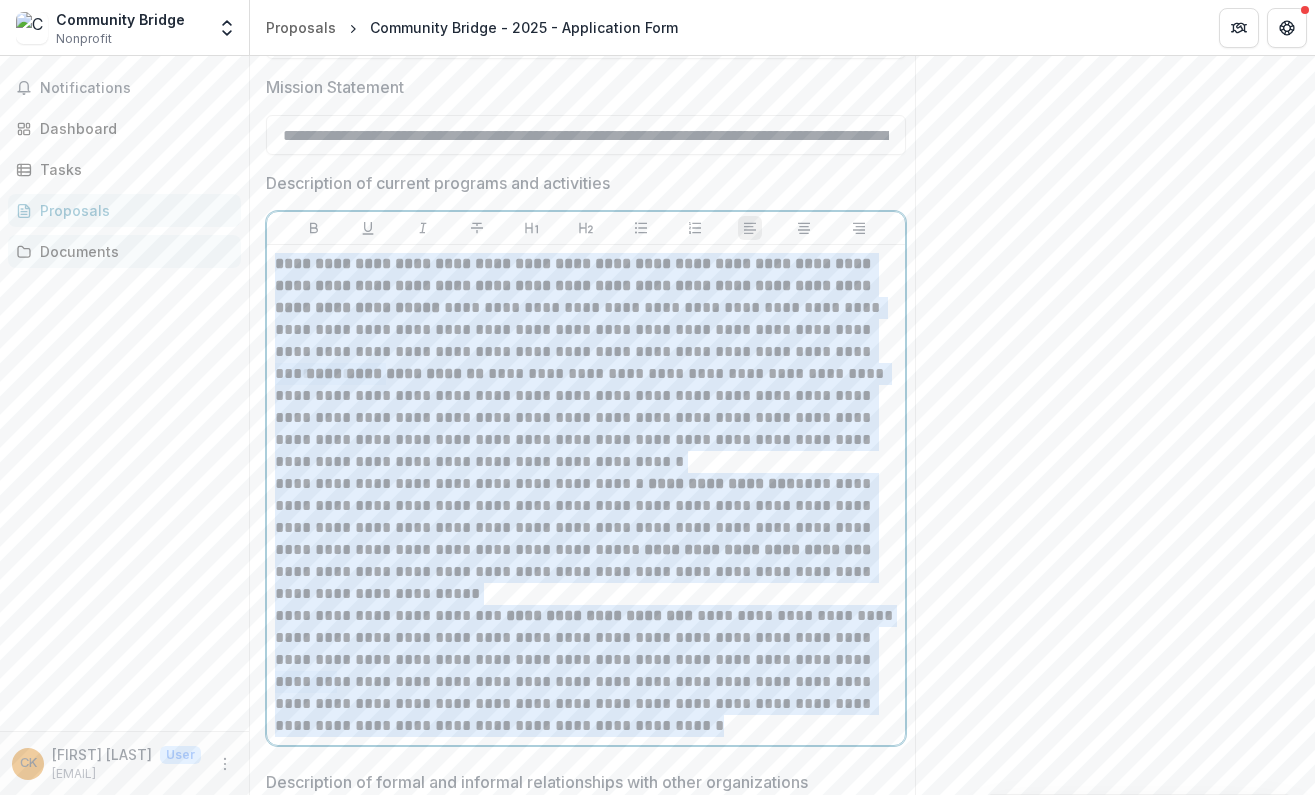 drag, startPoint x: 700, startPoint y: 730, endPoint x: 175, endPoint y: 245, distance: 714.73773 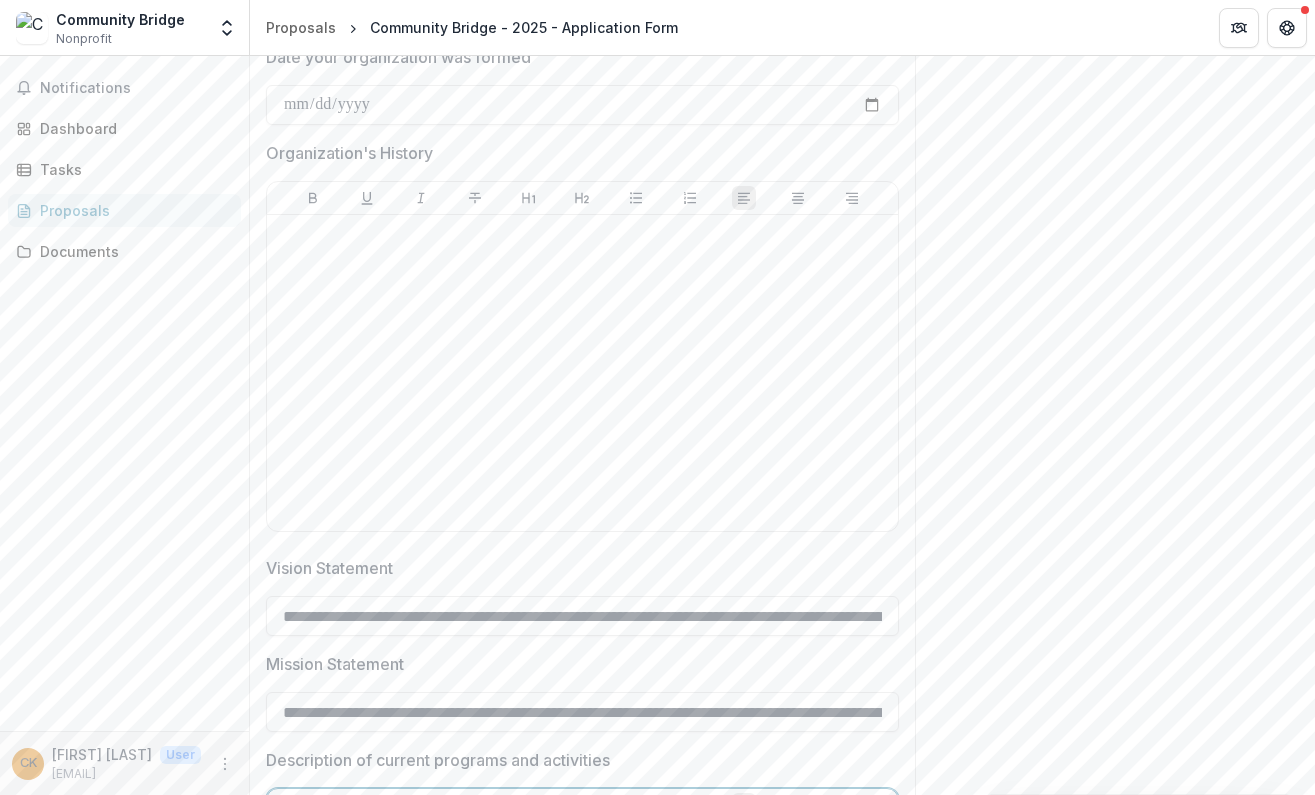 scroll, scrollTop: 1095, scrollLeft: 0, axis: vertical 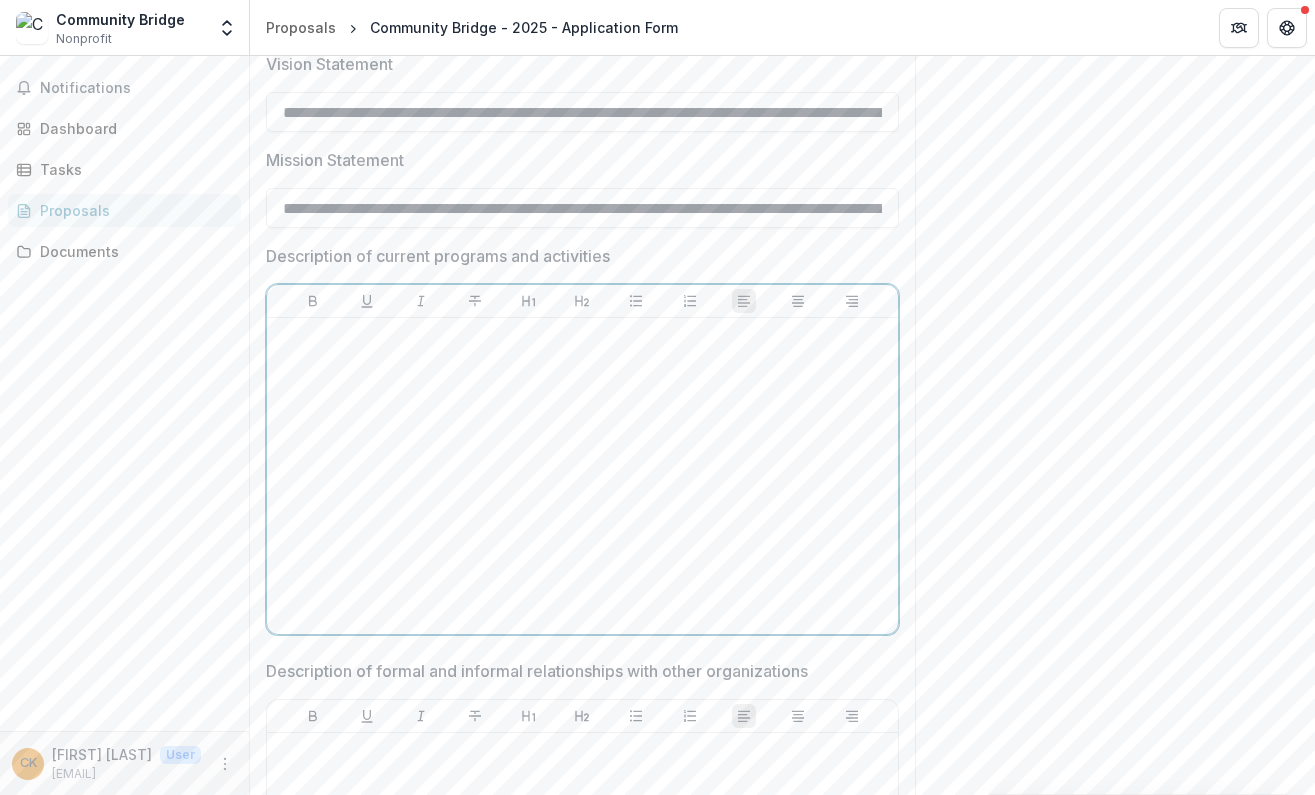 click at bounding box center (579, 337) 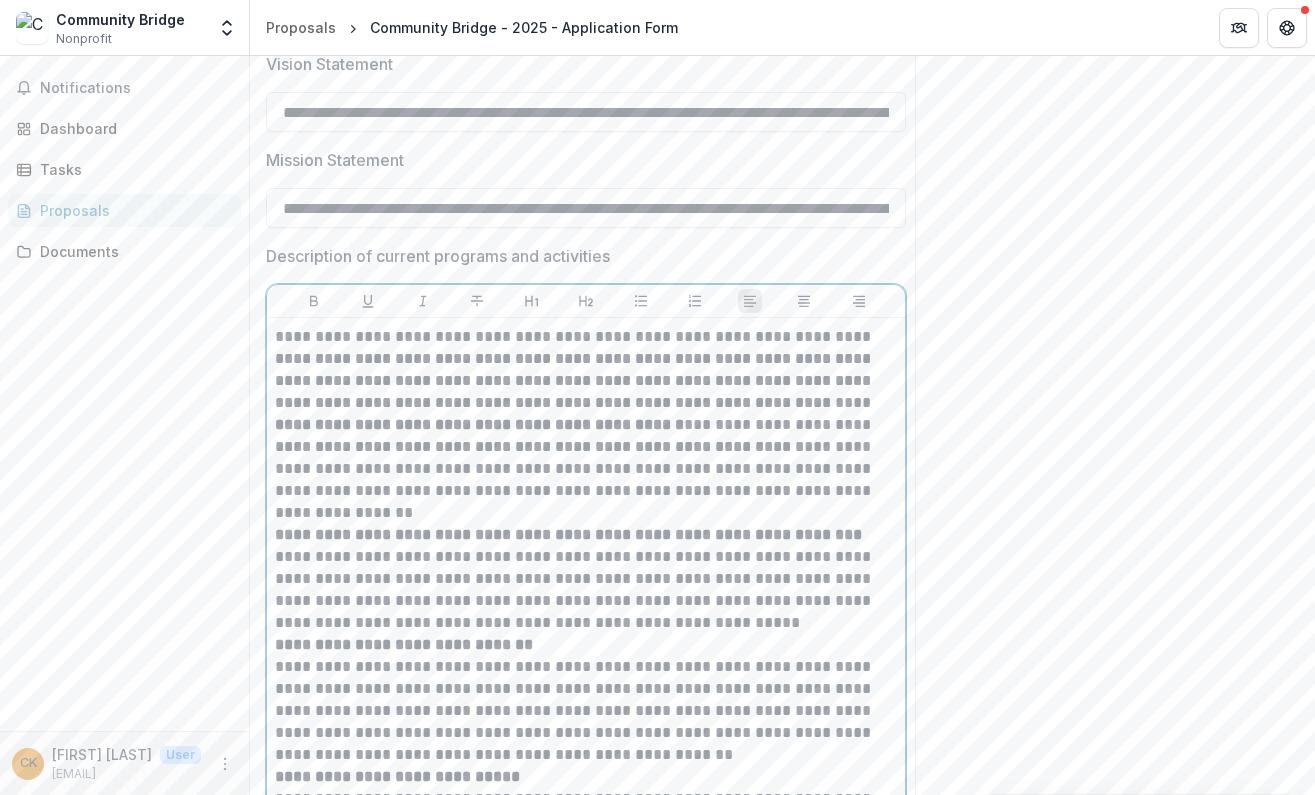 scroll, scrollTop: 2563, scrollLeft: 0, axis: vertical 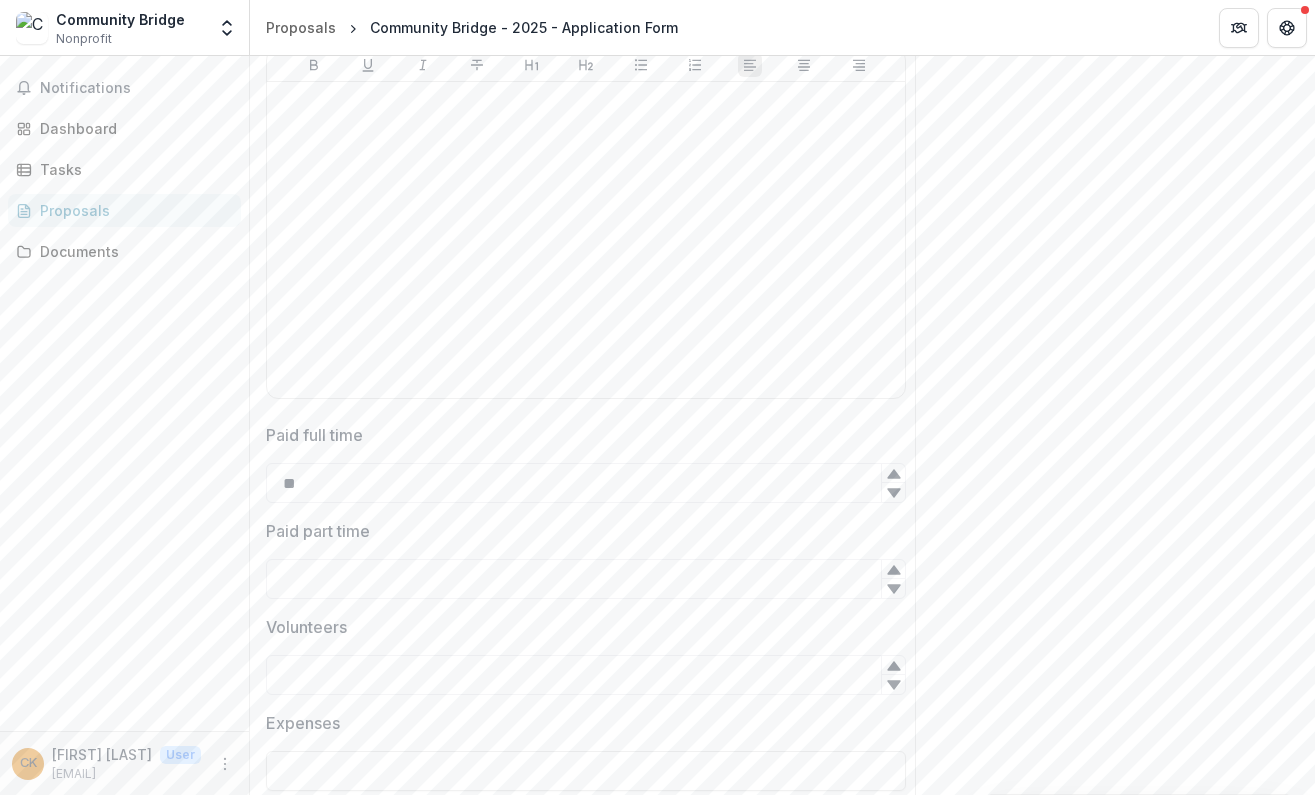 click 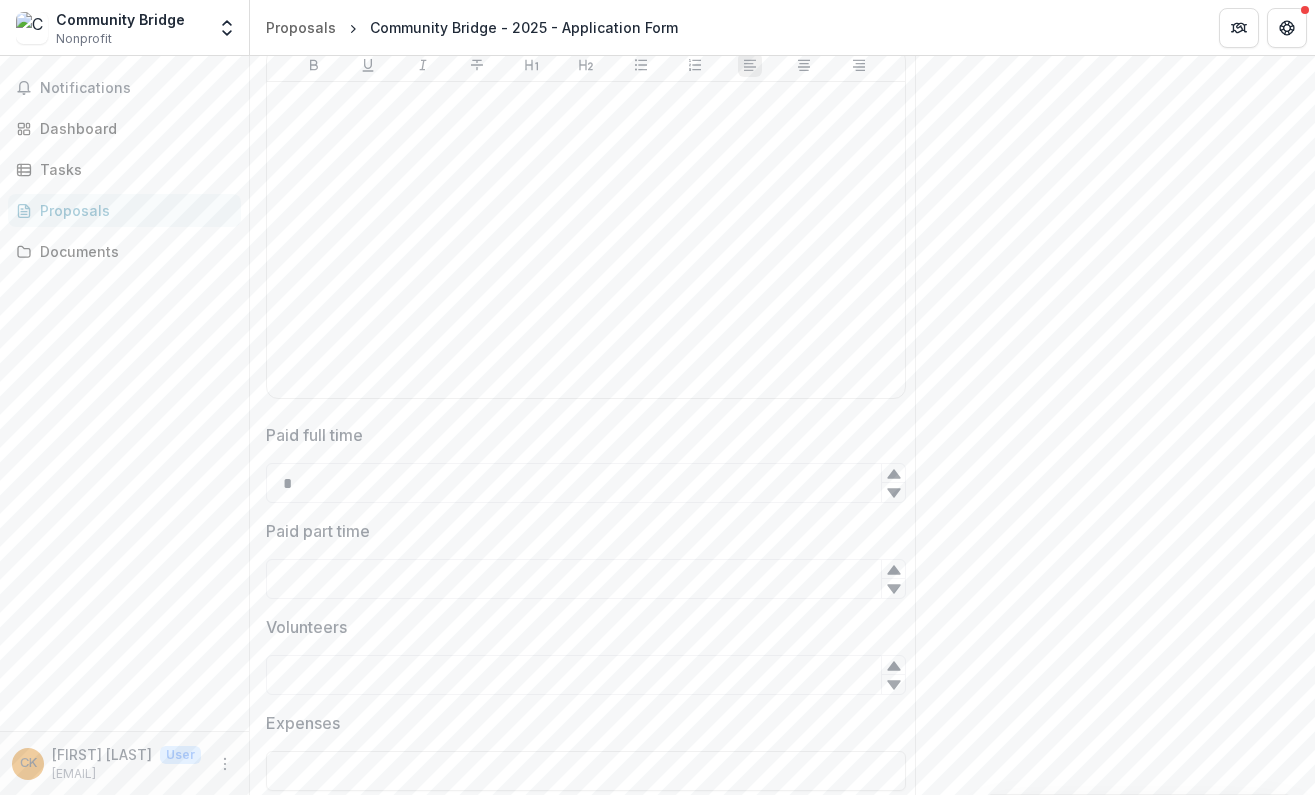 click 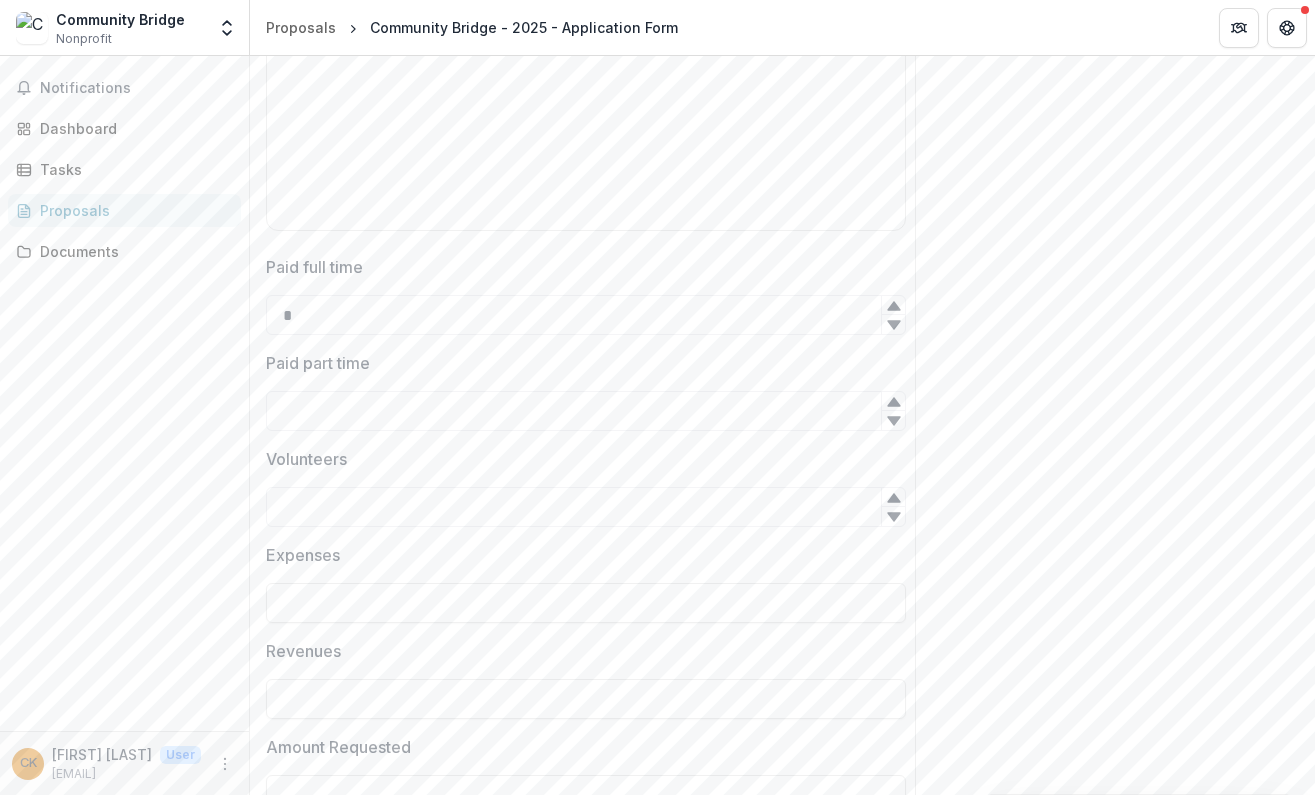 scroll, scrollTop: 3548, scrollLeft: 0, axis: vertical 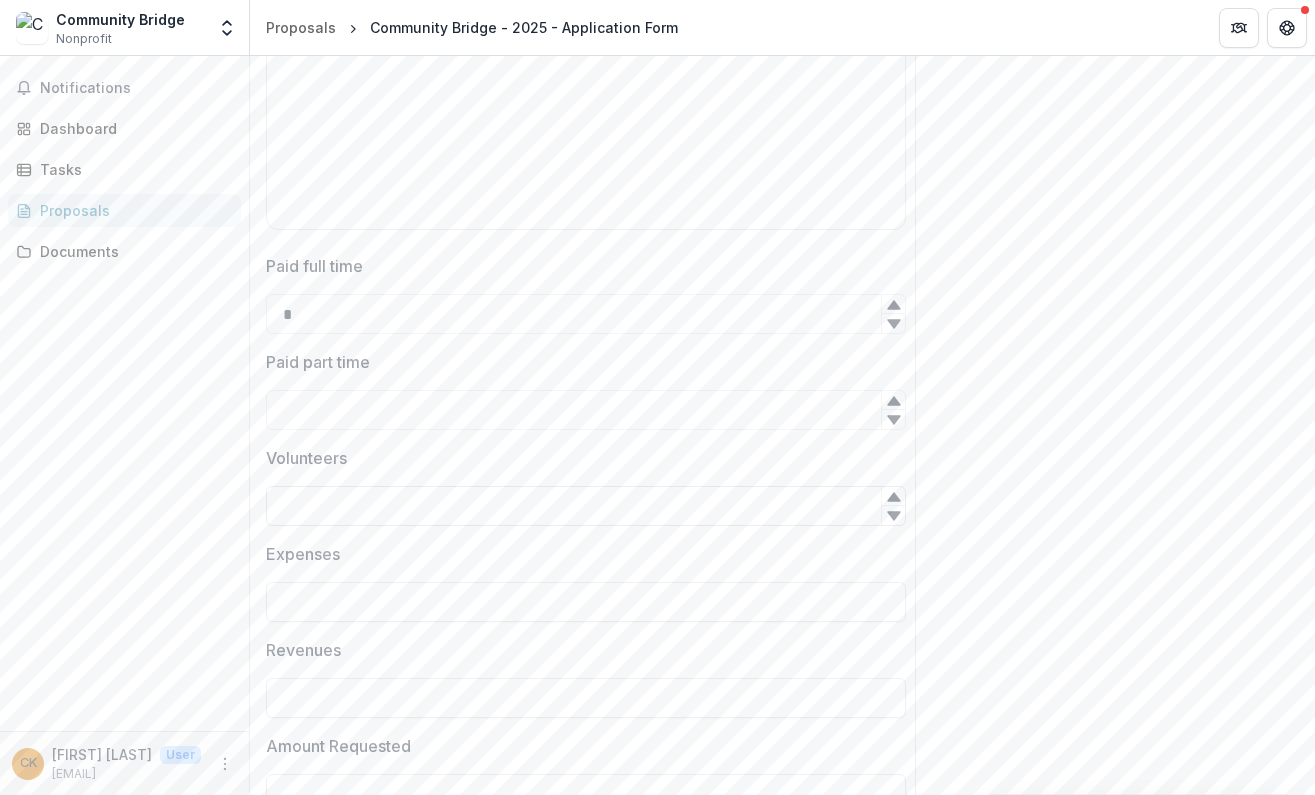 click on "Volunteers" at bounding box center (586, 506) 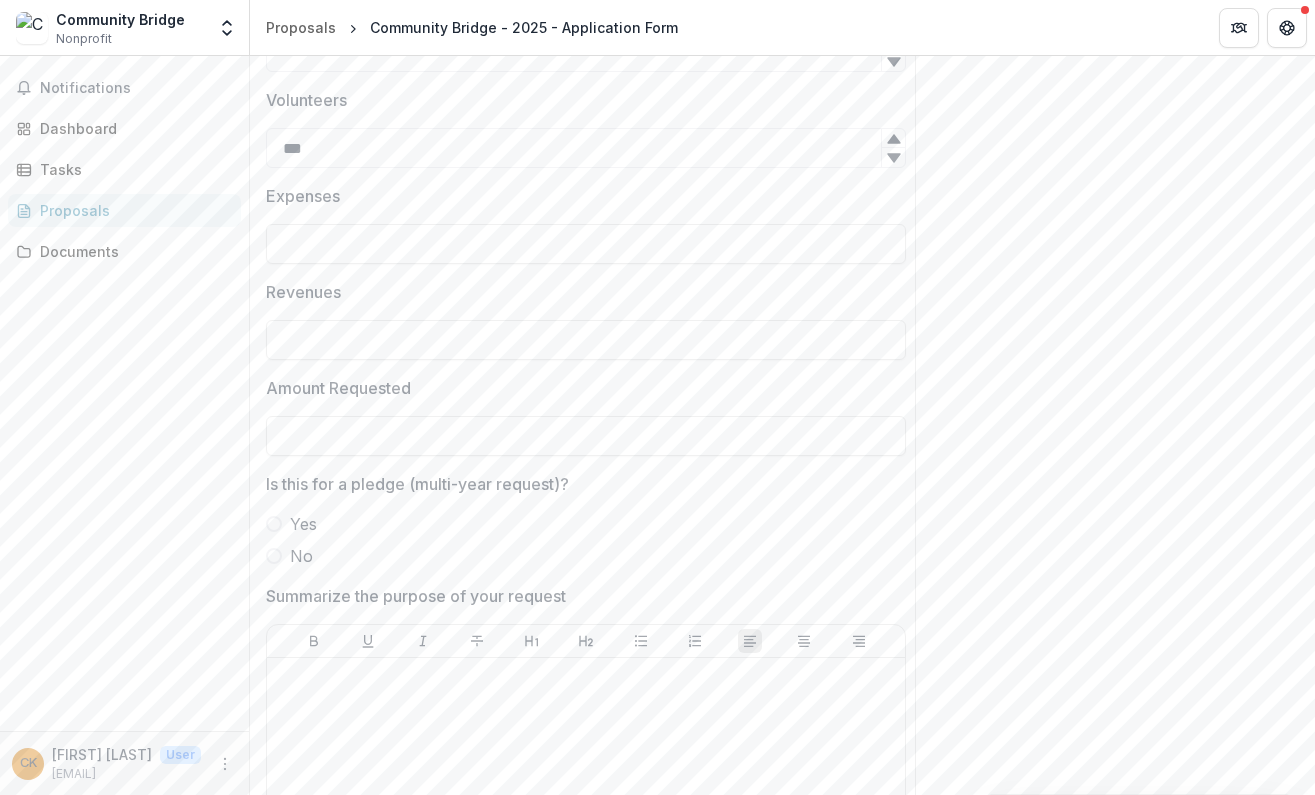 scroll, scrollTop: 3917, scrollLeft: 0, axis: vertical 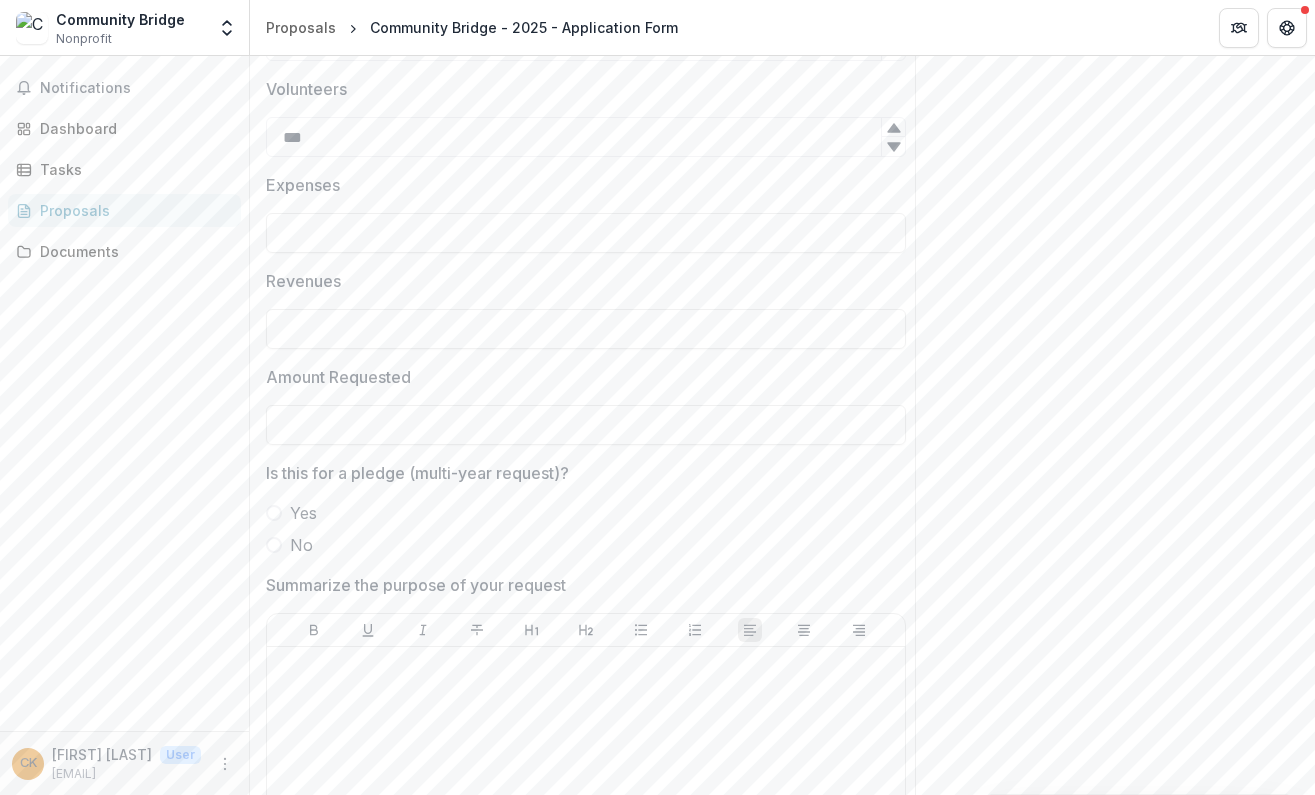 type on "***" 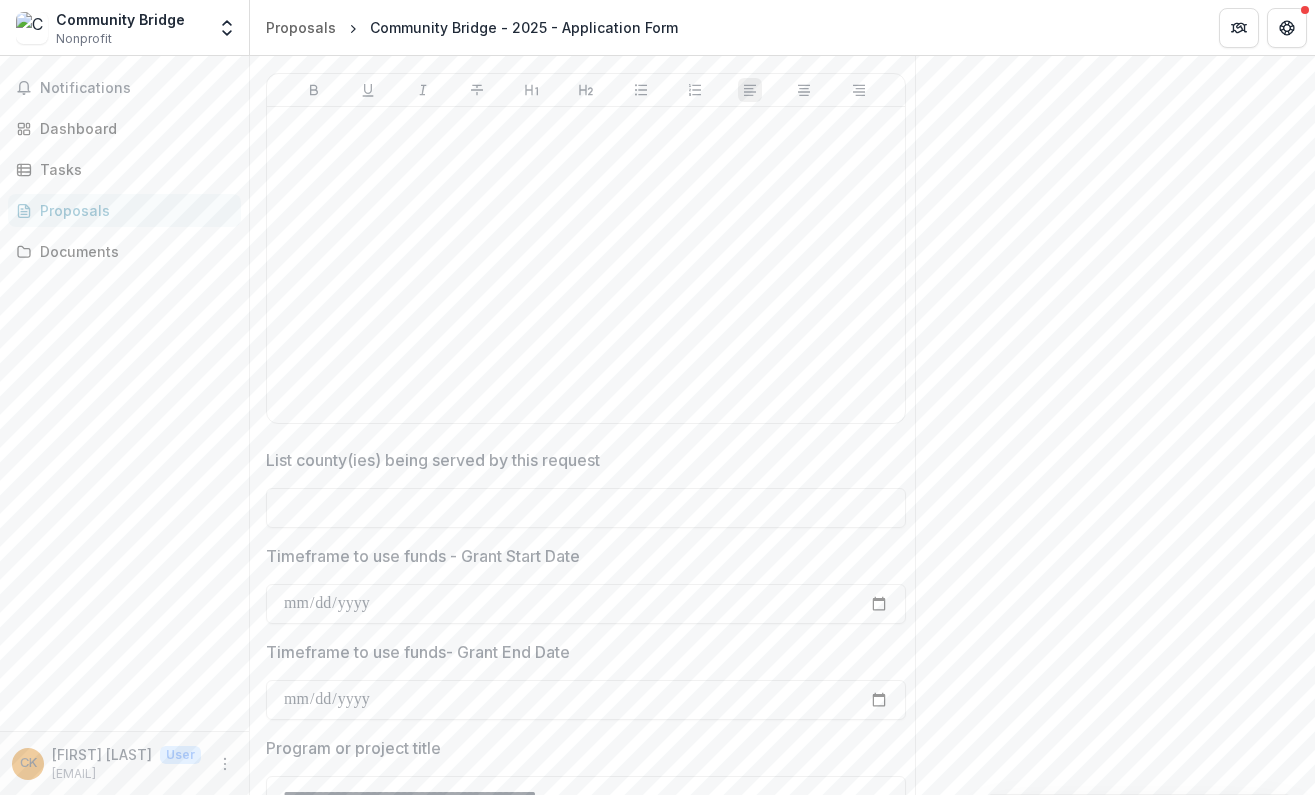 scroll, scrollTop: 4460, scrollLeft: 0, axis: vertical 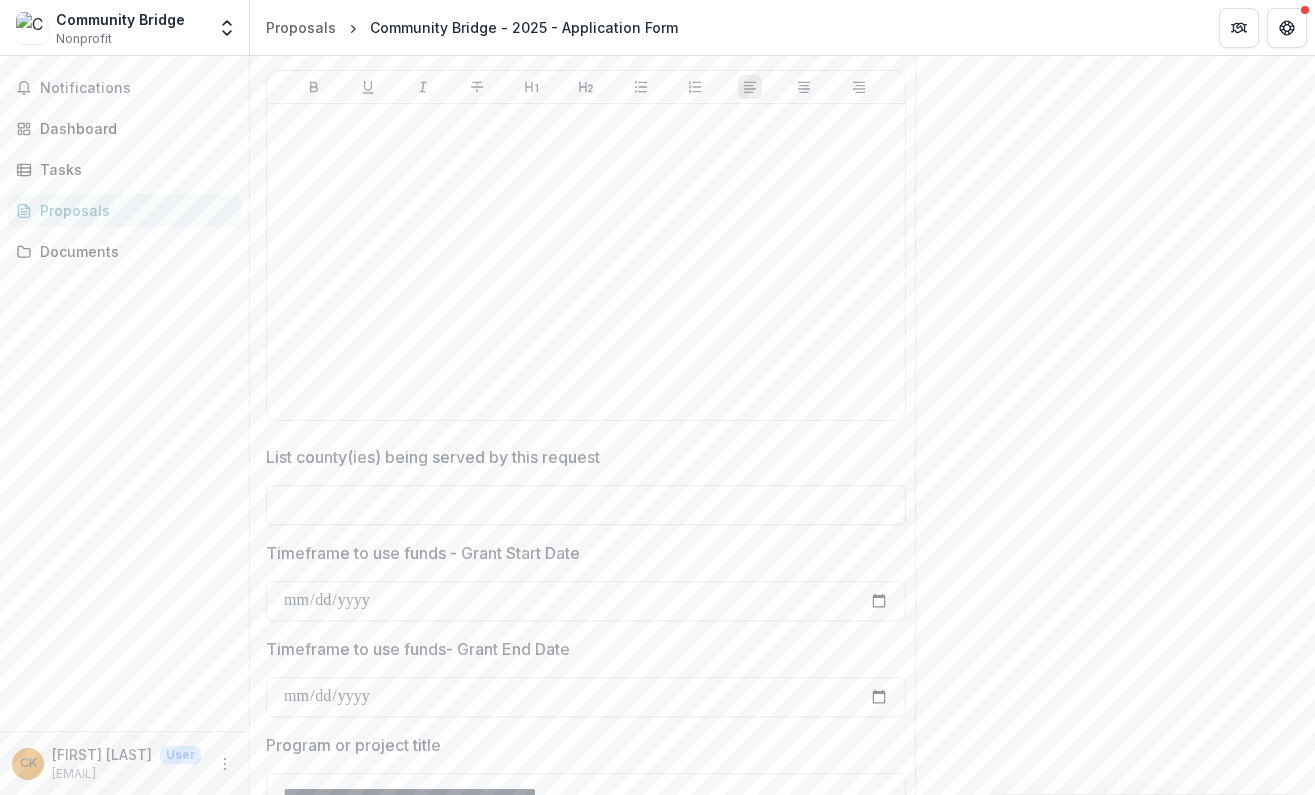 click on "List county(ies) being served by this request" at bounding box center [586, 505] 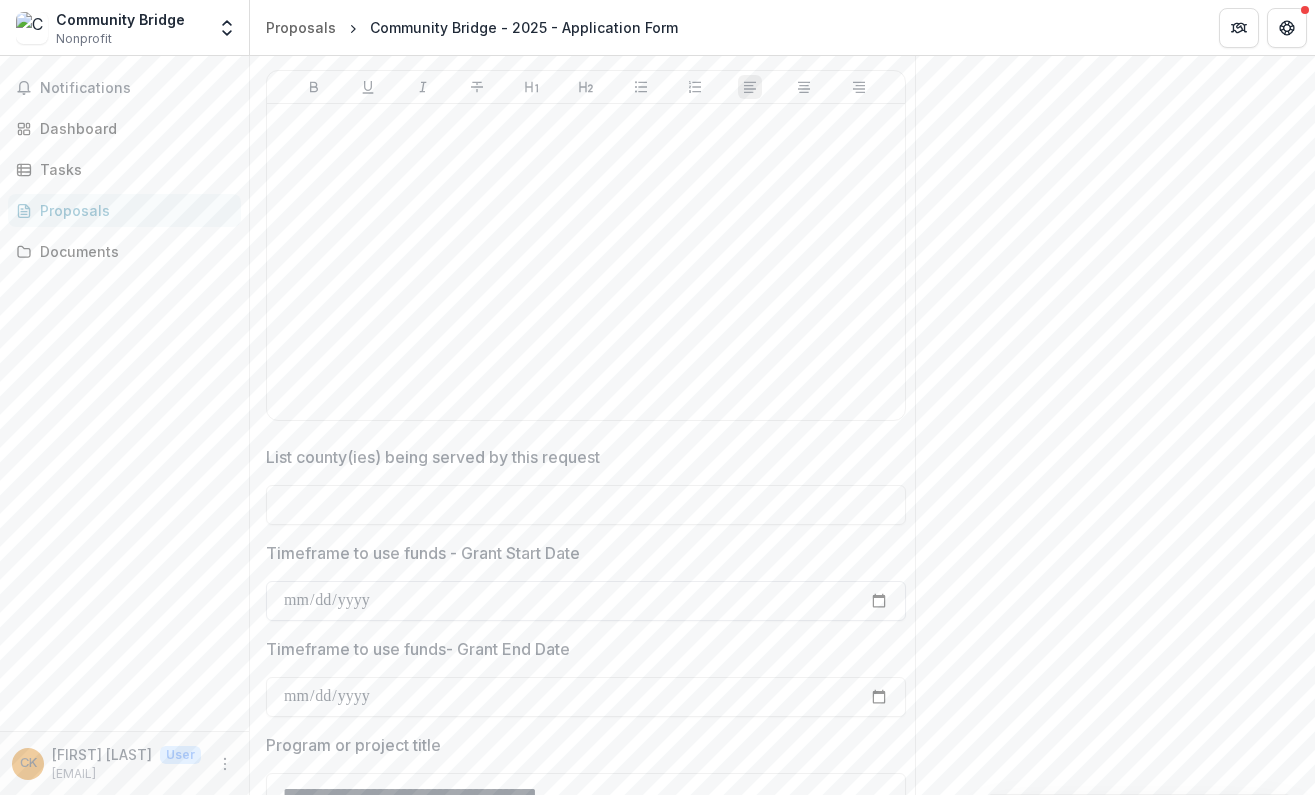 click on "Timeframe to use funds - Grant Start Date" at bounding box center [586, 601] 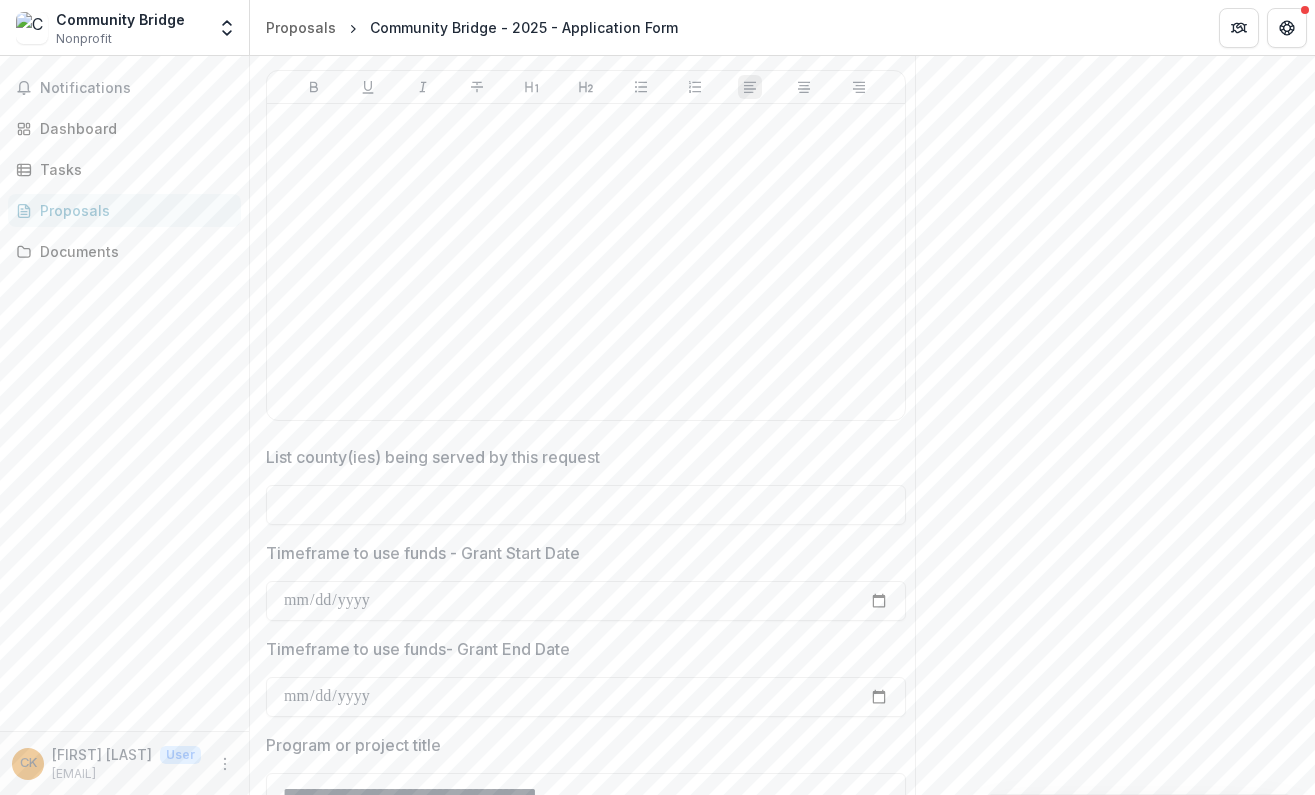 type on "**********" 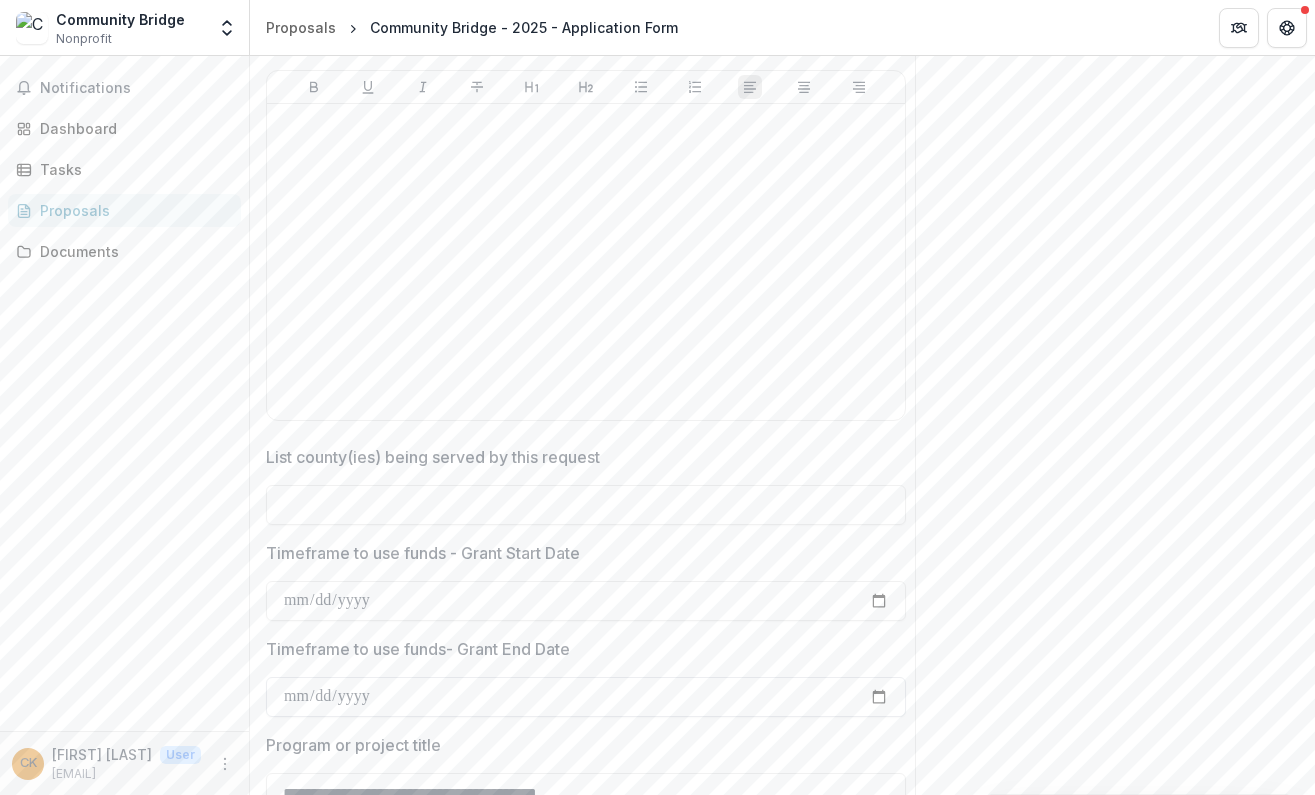 click on "Timeframe to use funds- Grant End Date" at bounding box center [586, 697] 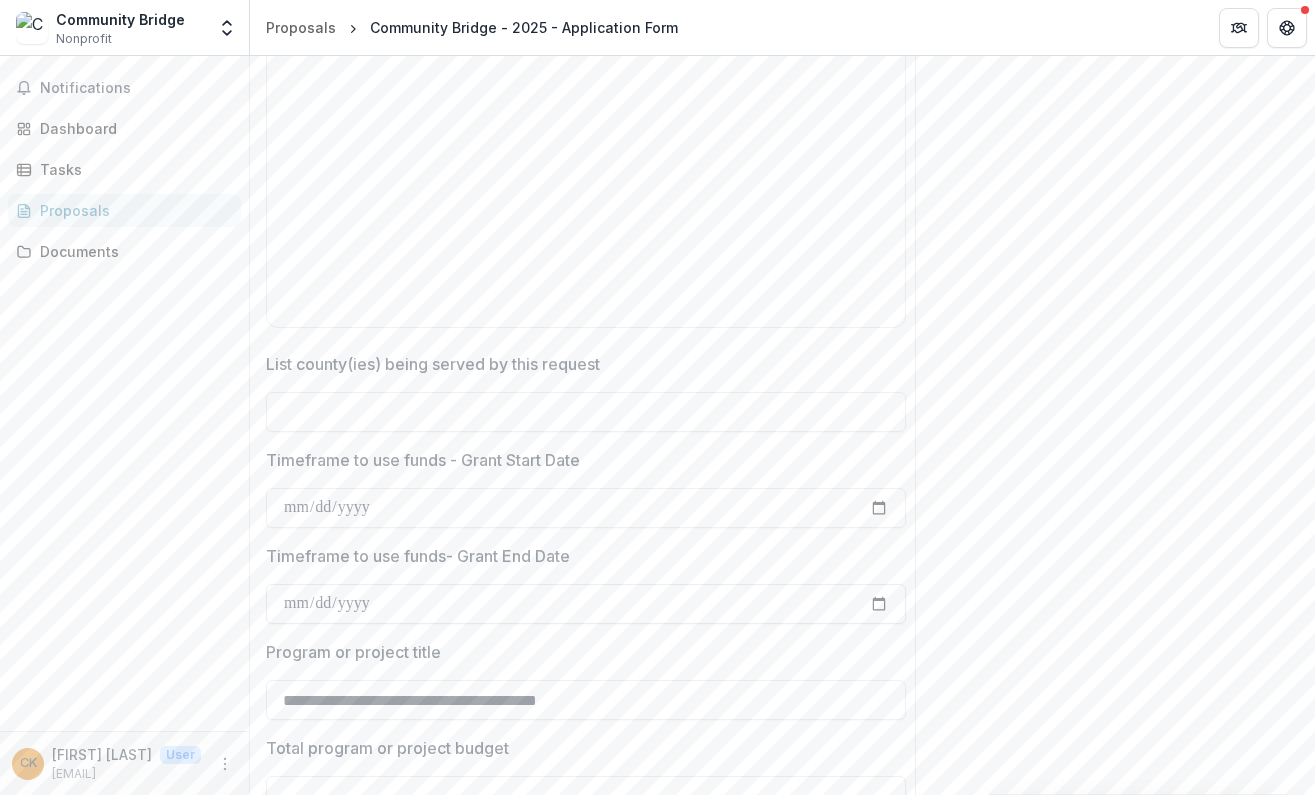 scroll, scrollTop: 4604, scrollLeft: 0, axis: vertical 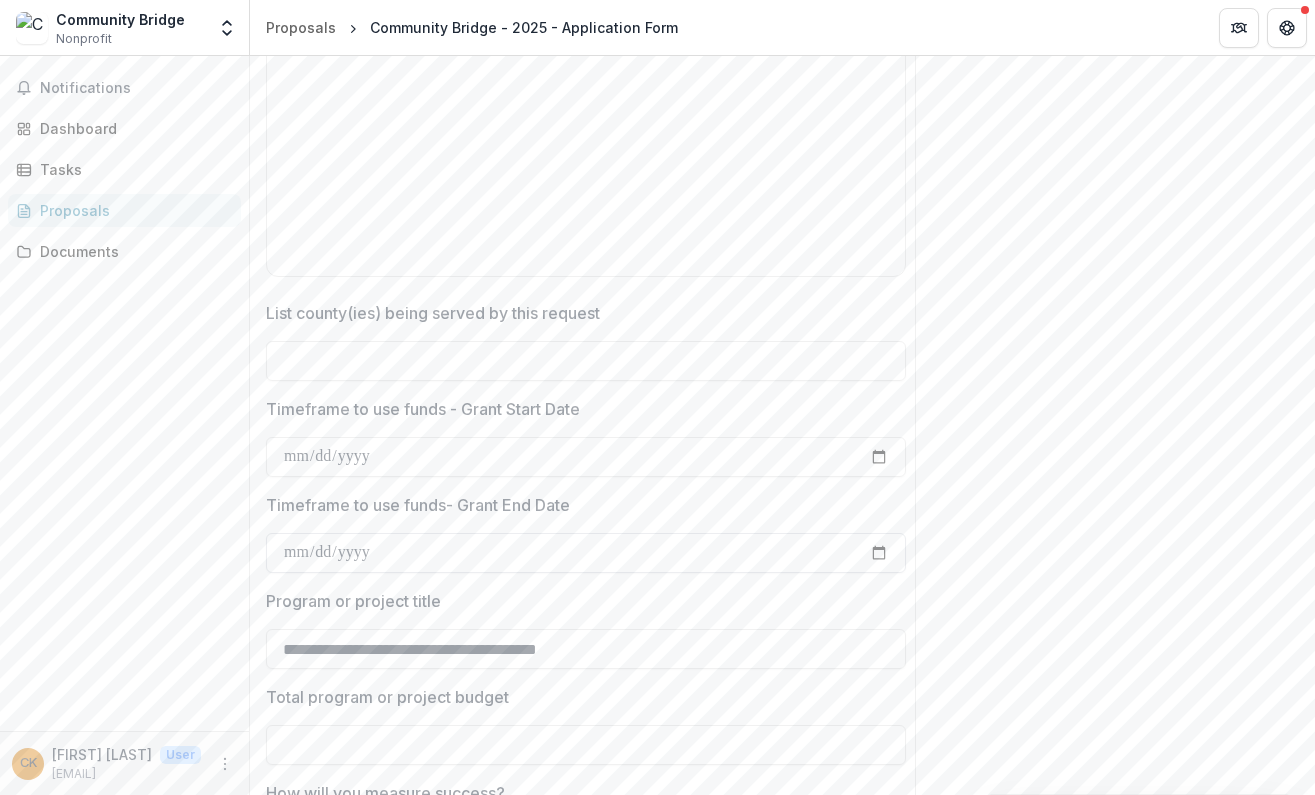 click on "Timeframe to use funds- Grant End Date" at bounding box center (586, 553) 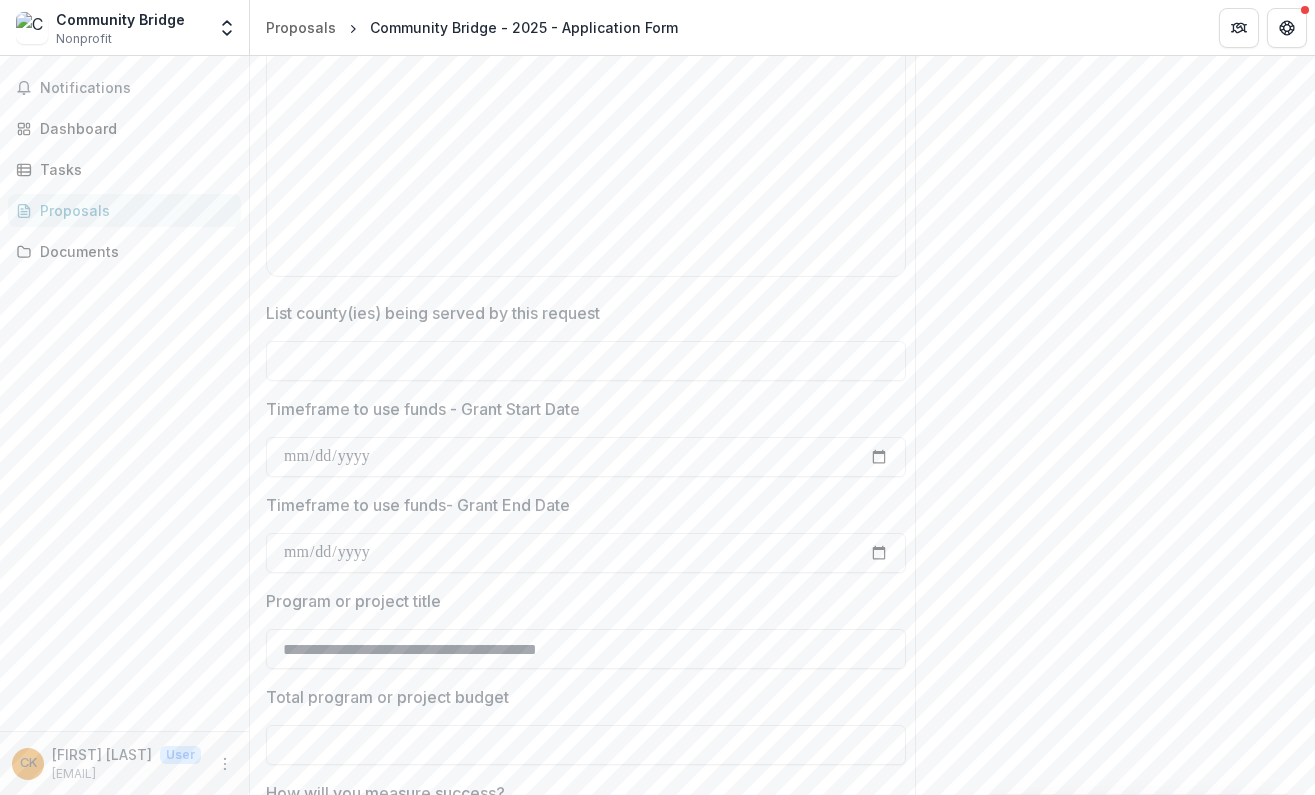 type on "**********" 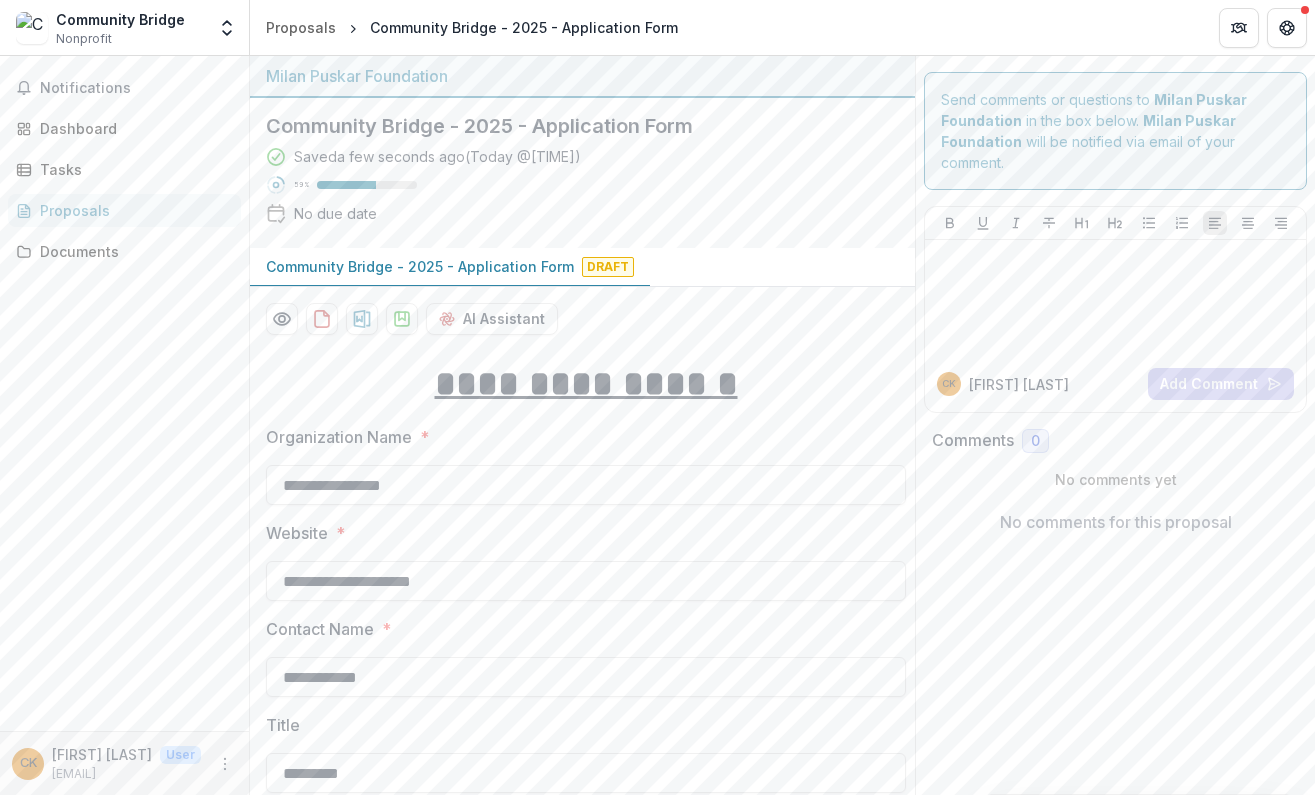 scroll, scrollTop: 0, scrollLeft: 0, axis: both 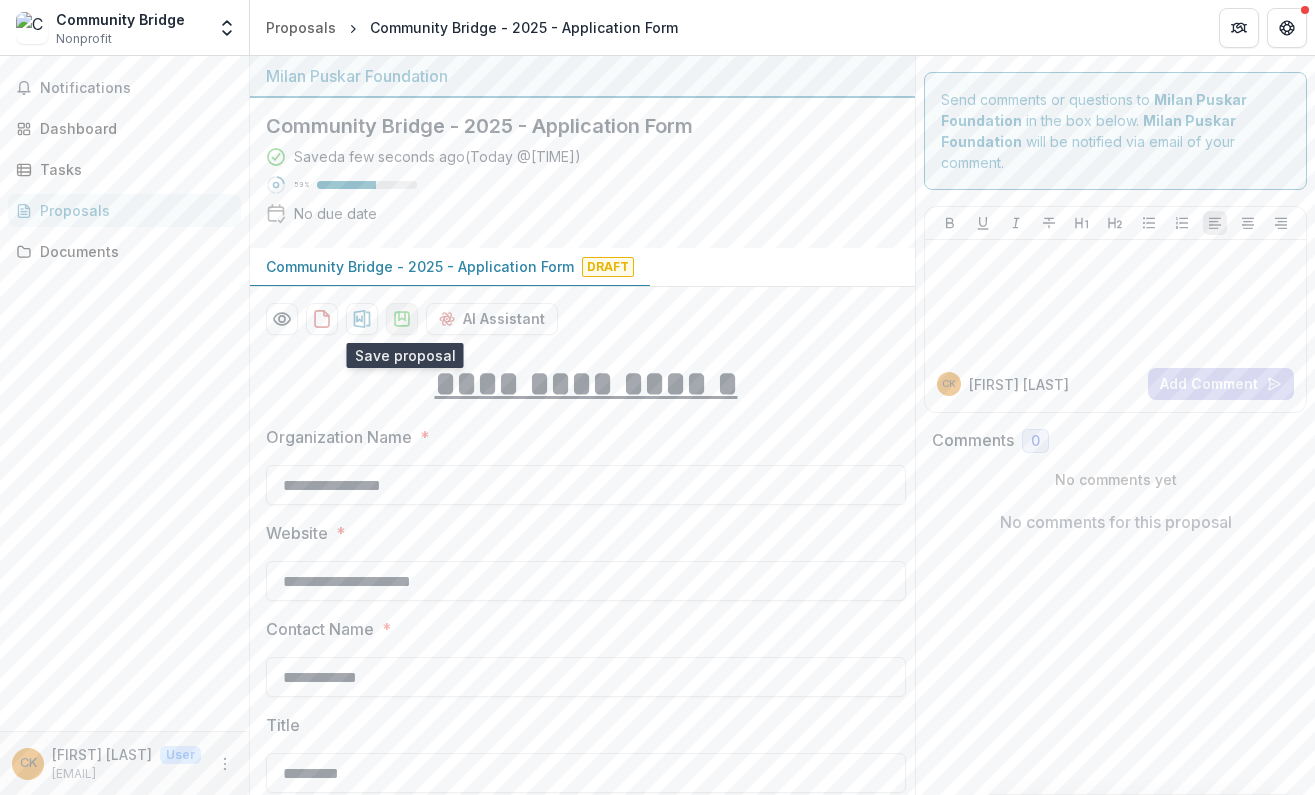click 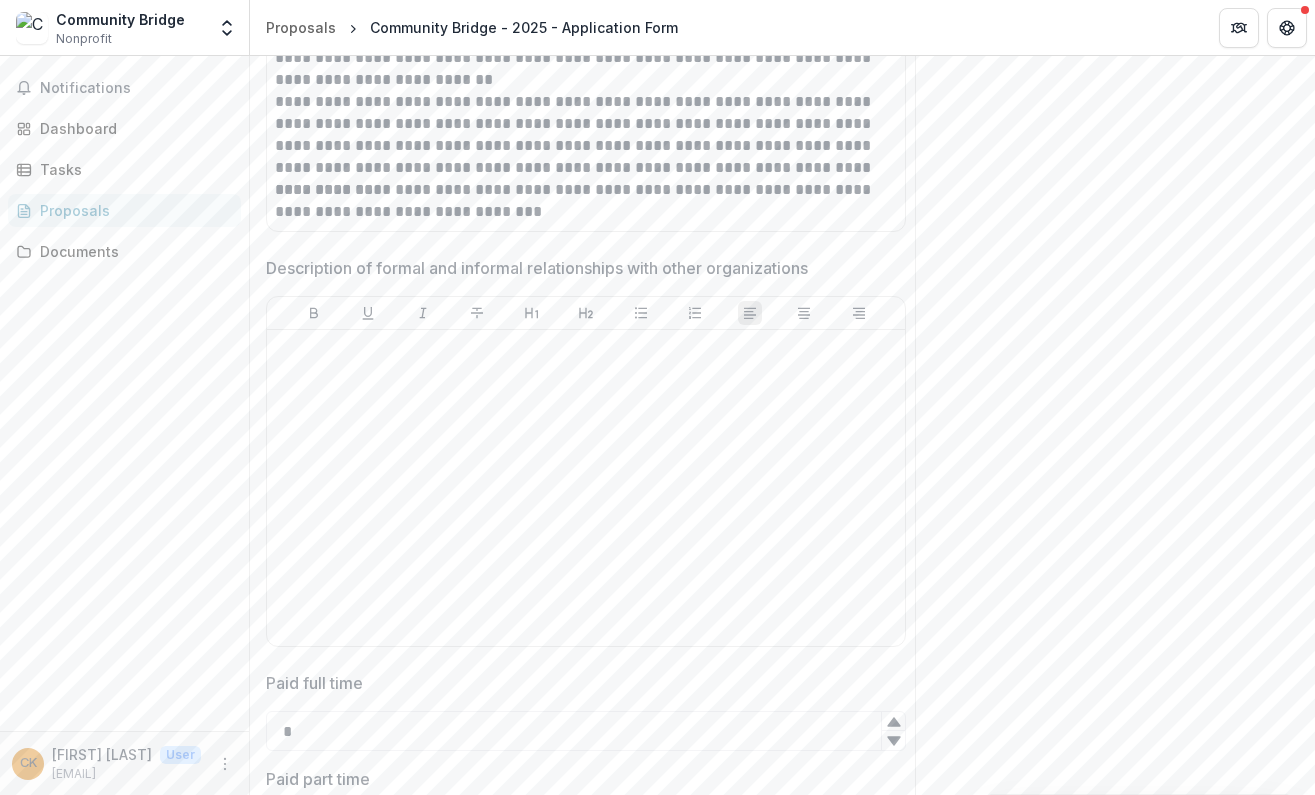 scroll, scrollTop: 3134, scrollLeft: 0, axis: vertical 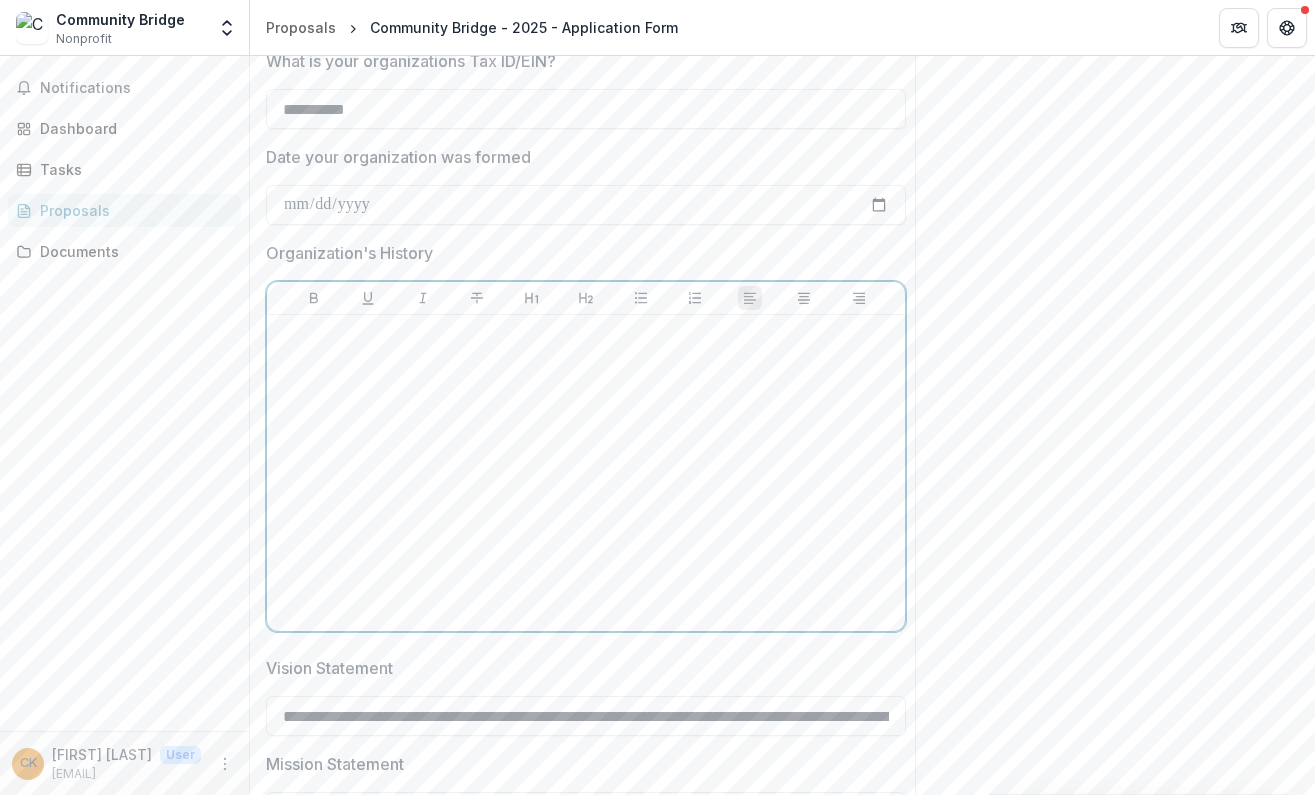click at bounding box center [586, 473] 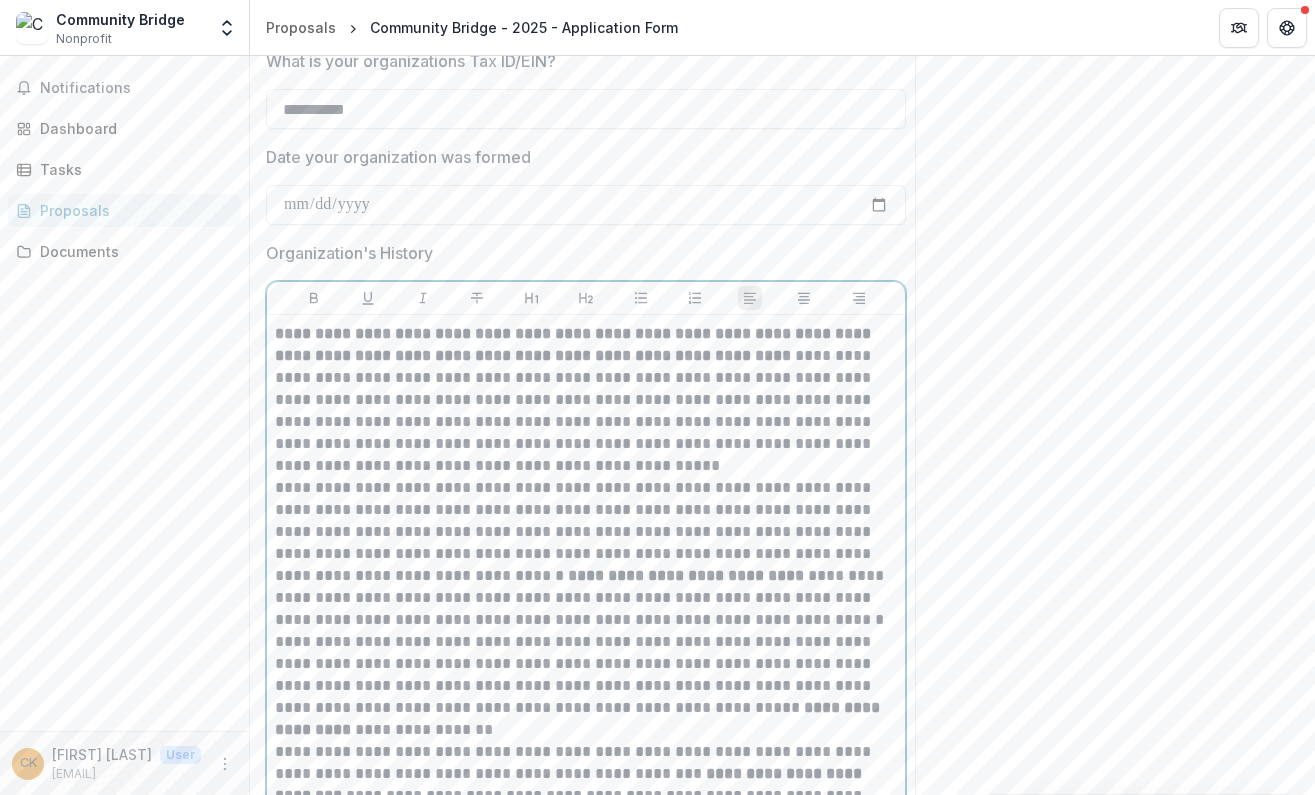 scroll, scrollTop: 1846, scrollLeft: 0, axis: vertical 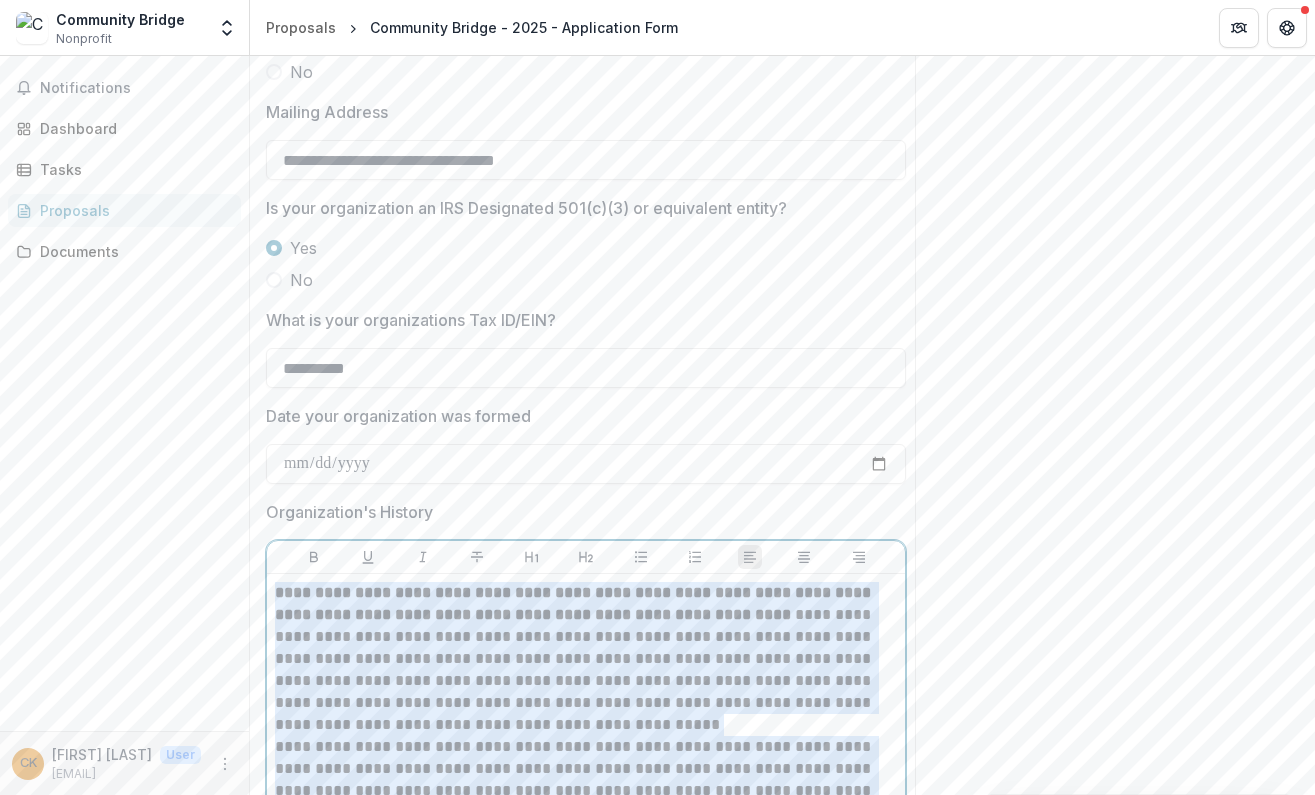 drag, startPoint x: 408, startPoint y: 783, endPoint x: 281, endPoint y: 578, distance: 241.1514 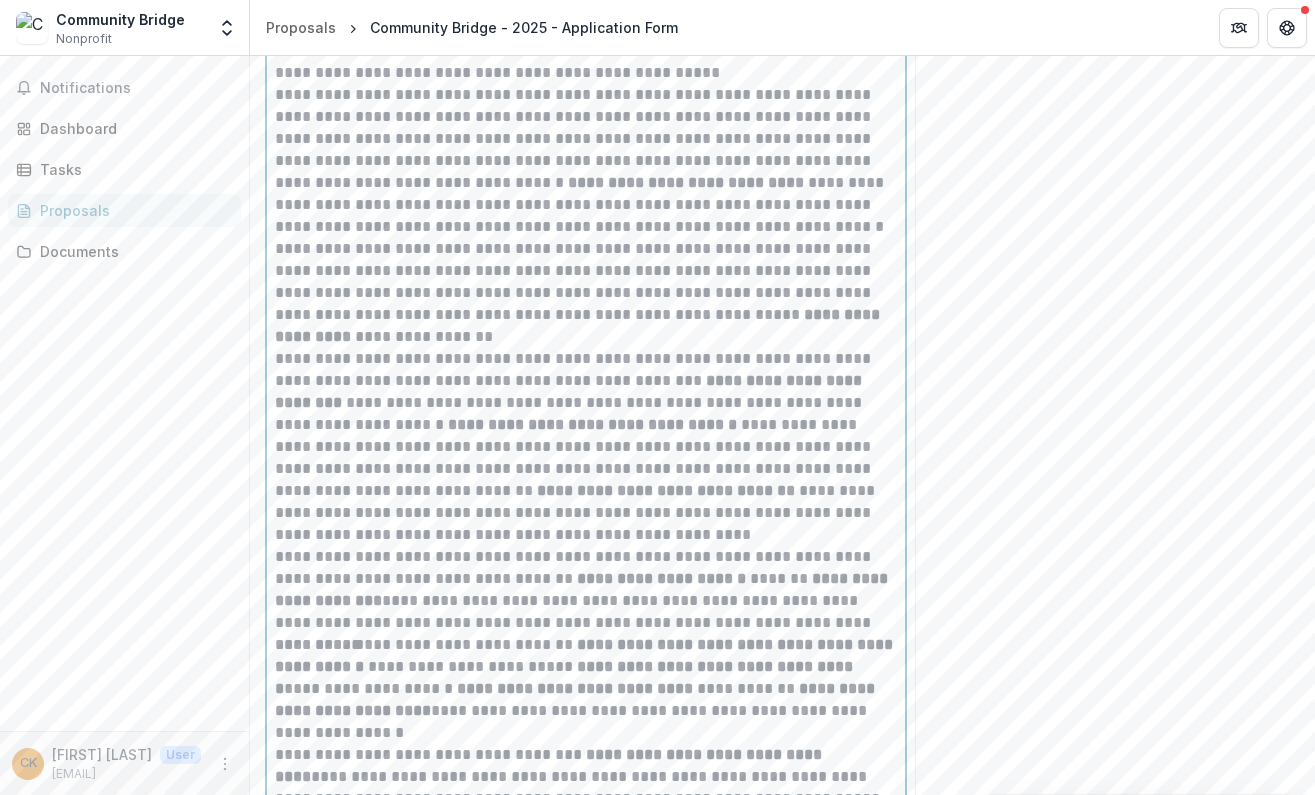 scroll, scrollTop: 1631, scrollLeft: 0, axis: vertical 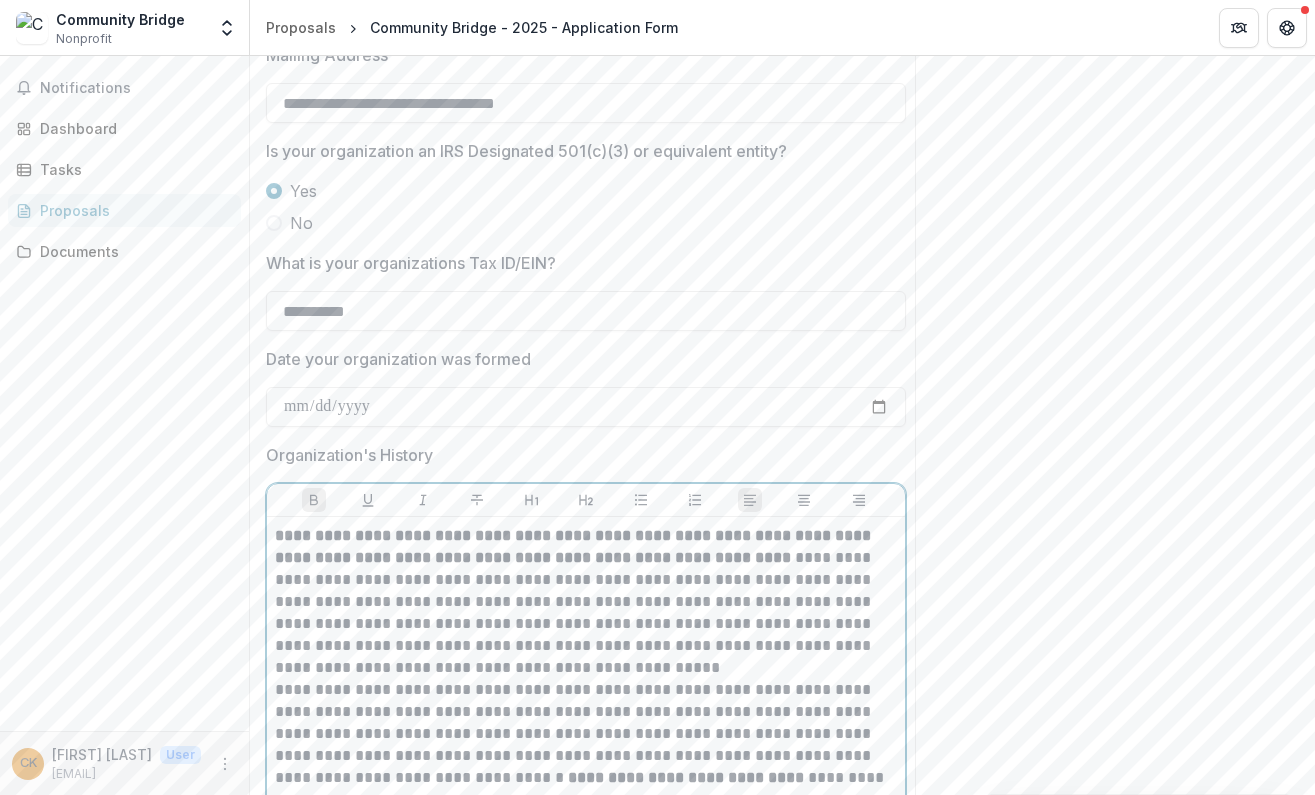 click on "**********" at bounding box center (575, 546) 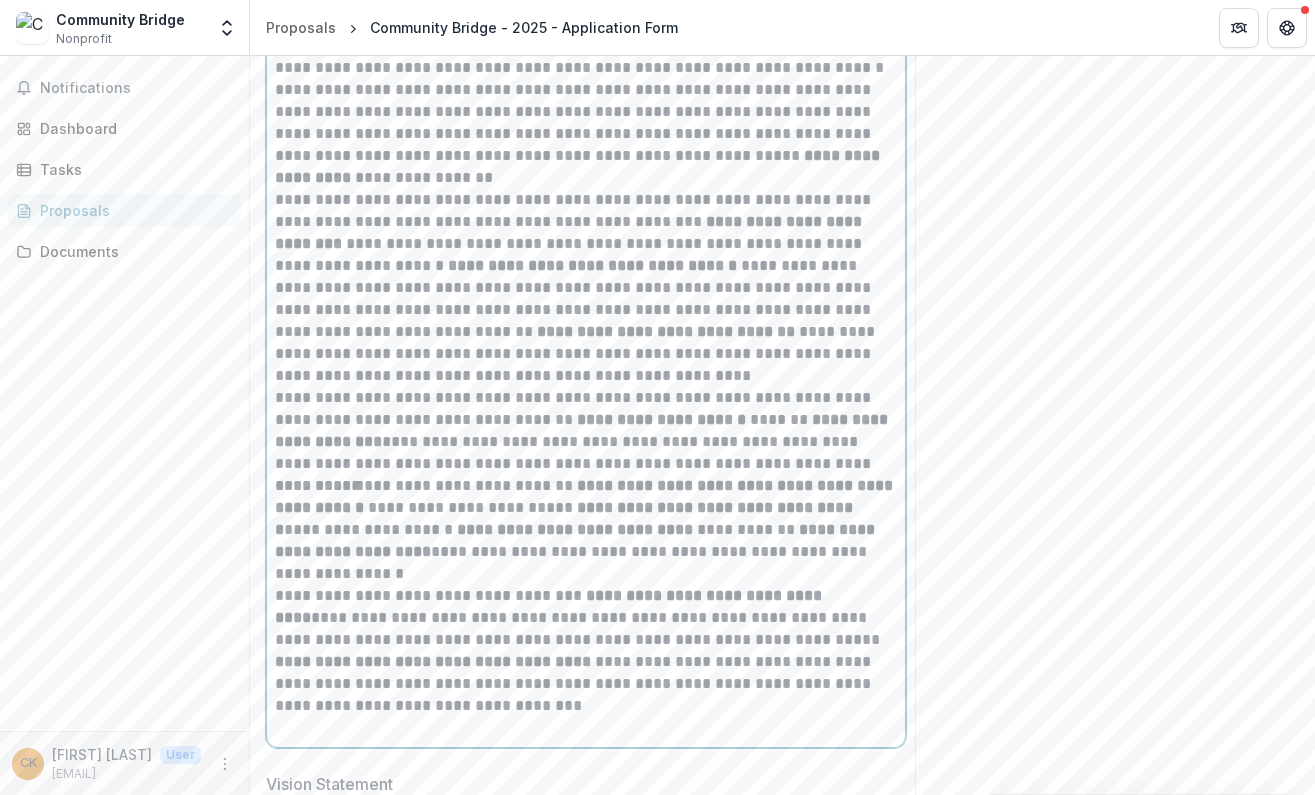 scroll, scrollTop: 1918, scrollLeft: 0, axis: vertical 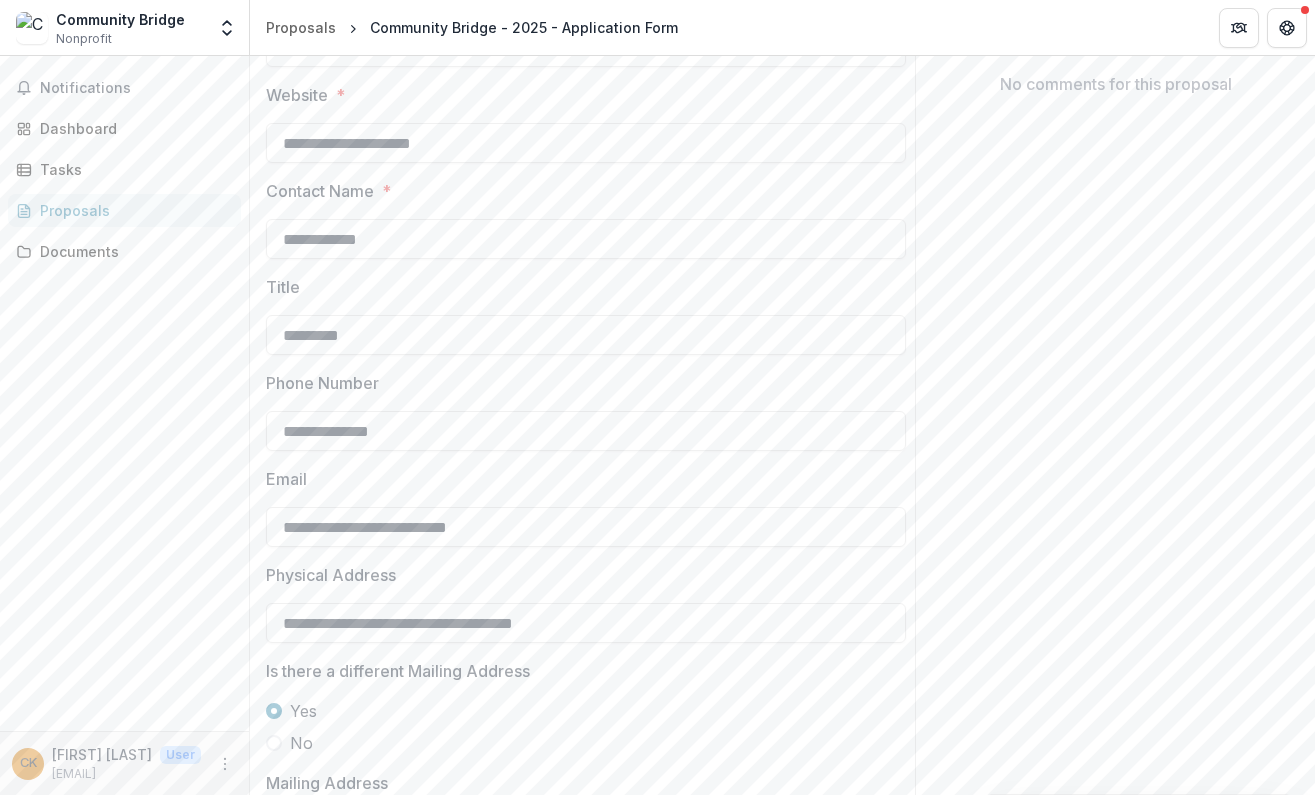 drag, startPoint x: 411, startPoint y: 708, endPoint x: 64, endPoint y: -88, distance: 868.3461 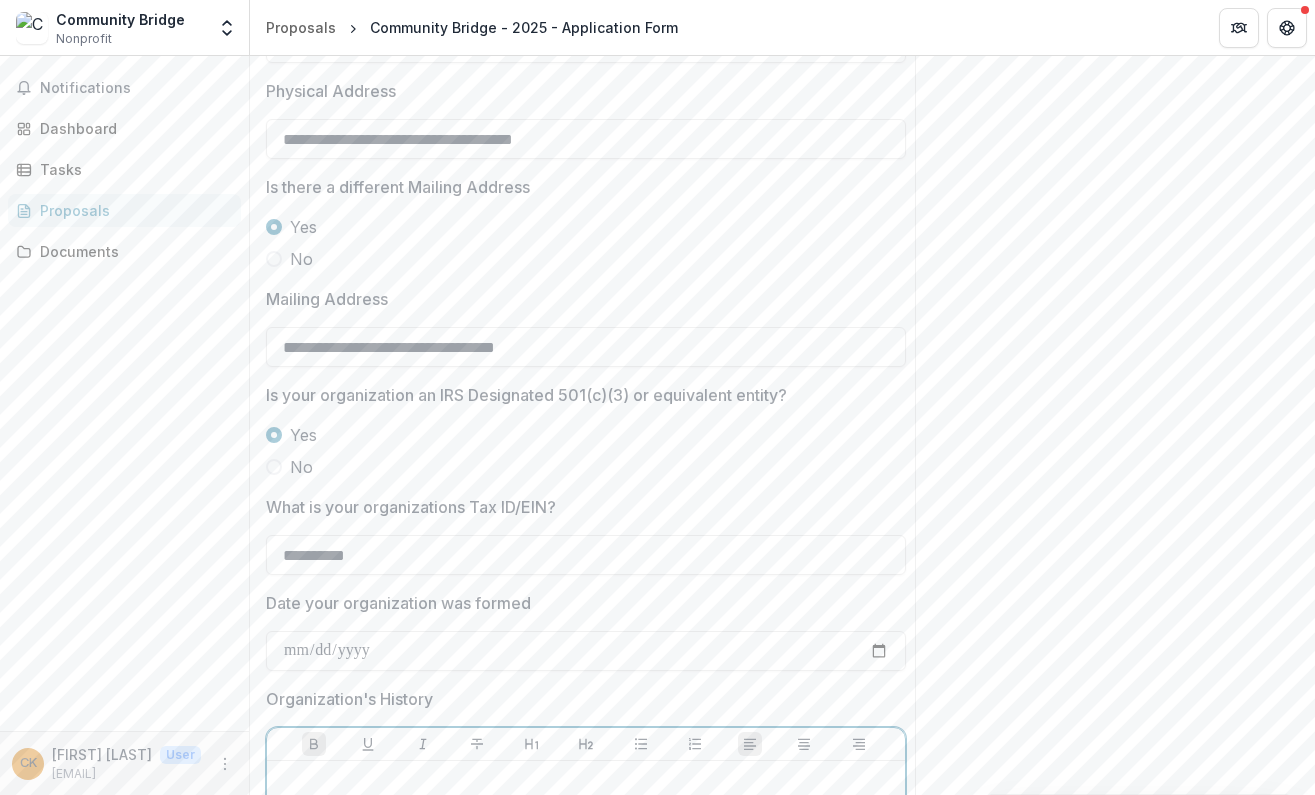 scroll, scrollTop: 0, scrollLeft: 1, axis: horizontal 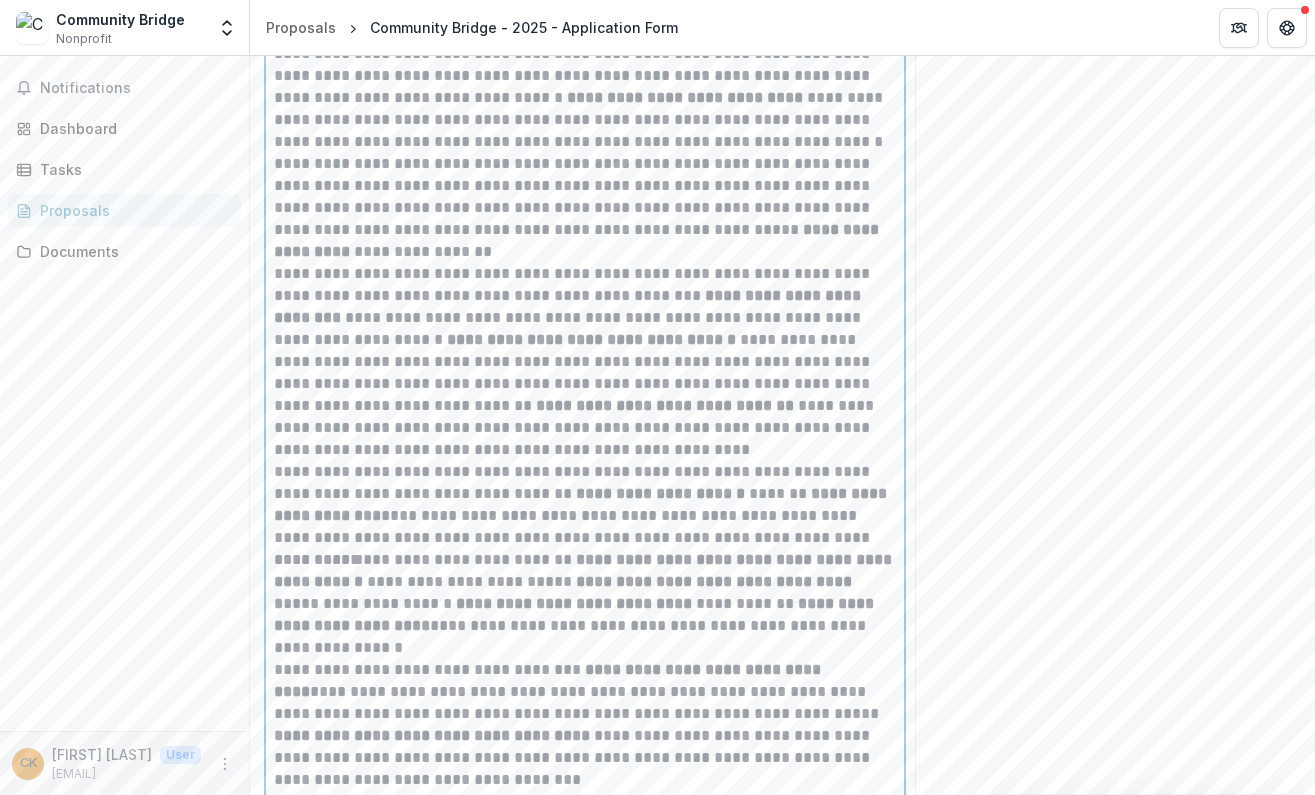 click on "**********" at bounding box center [569, 306] 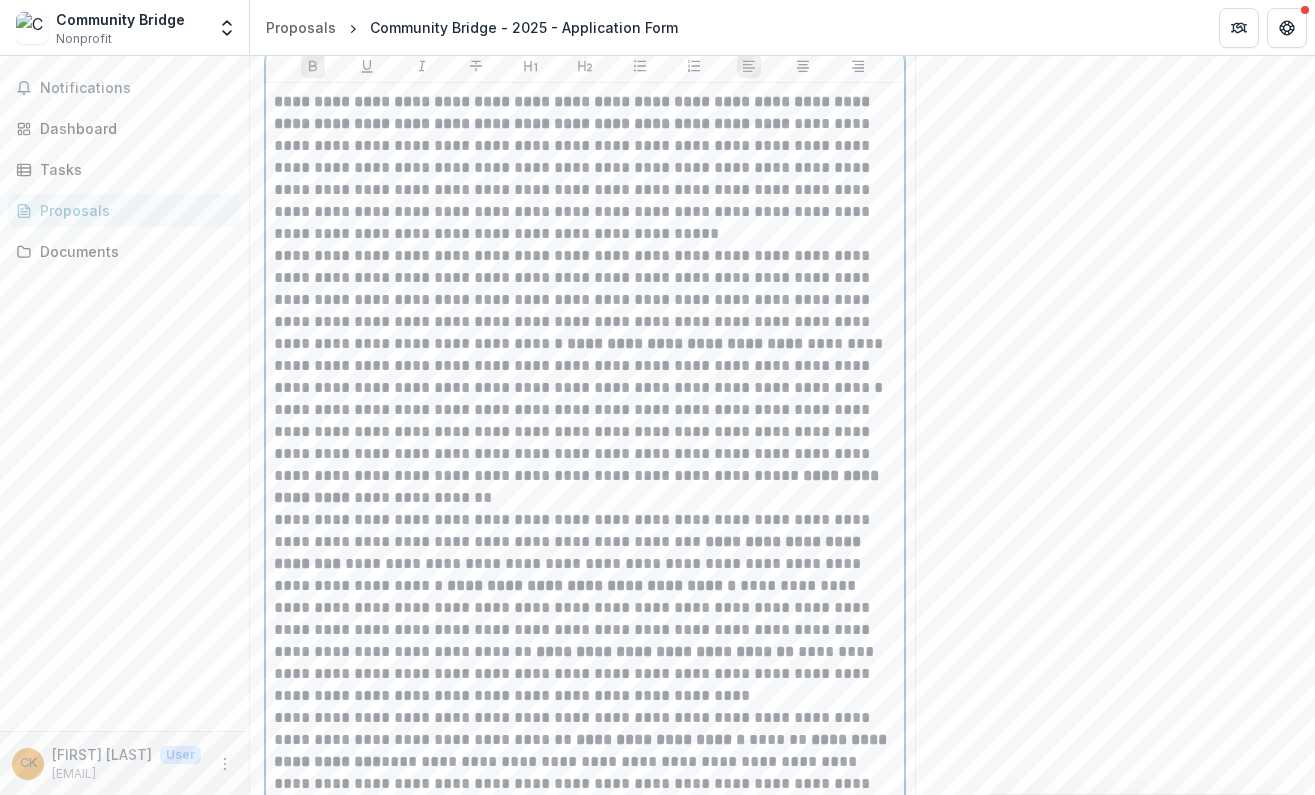 scroll, scrollTop: 1384, scrollLeft: 0, axis: vertical 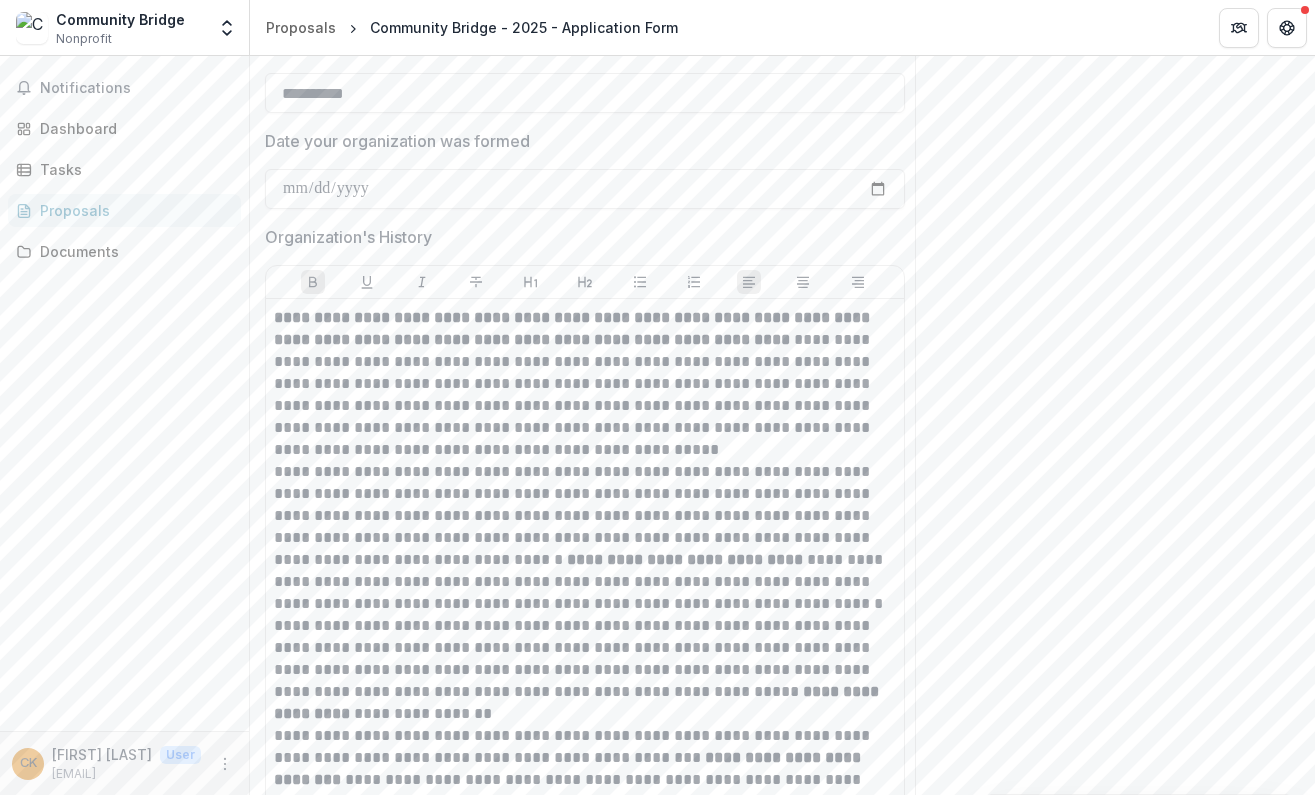 drag, startPoint x: 273, startPoint y: 317, endPoint x: 695, endPoint y: 790, distance: 633.8872 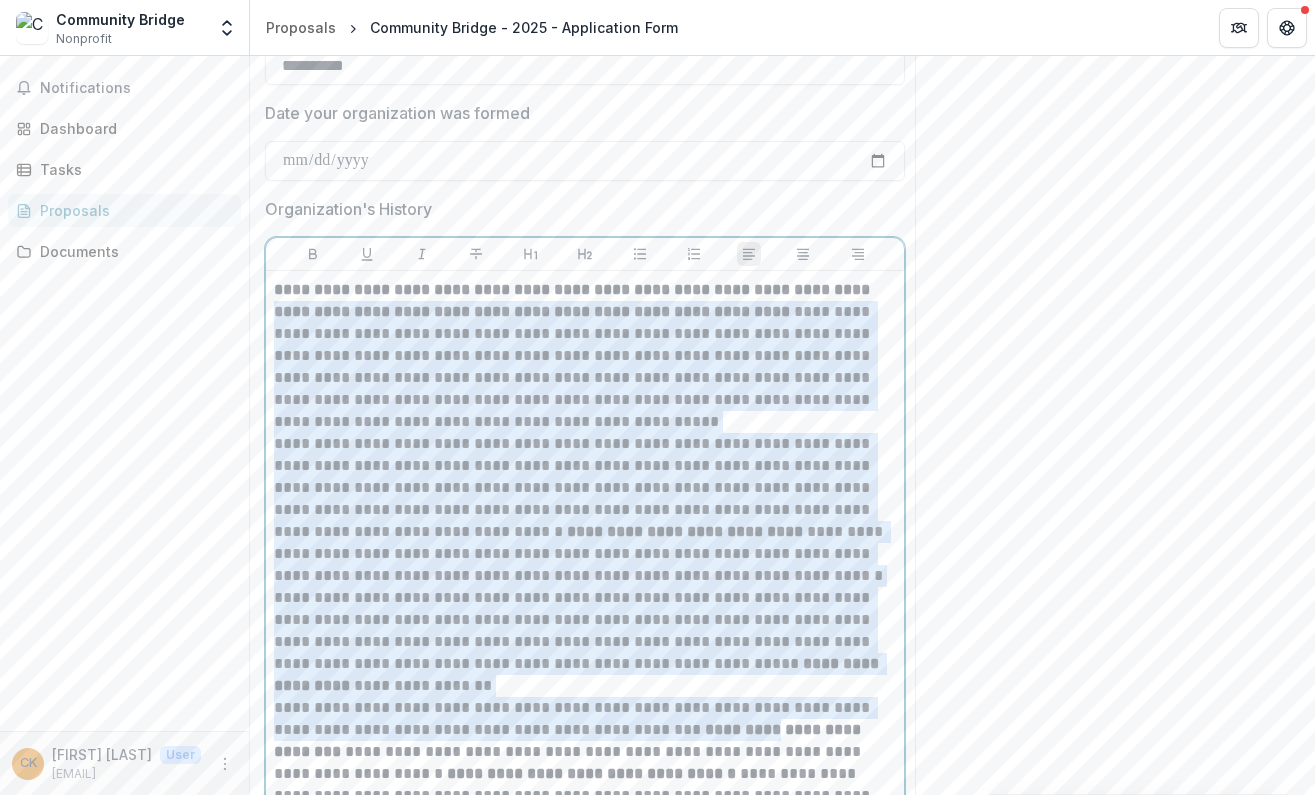 drag, startPoint x: 272, startPoint y: 291, endPoint x: 285, endPoint y: 307, distance: 20.615528 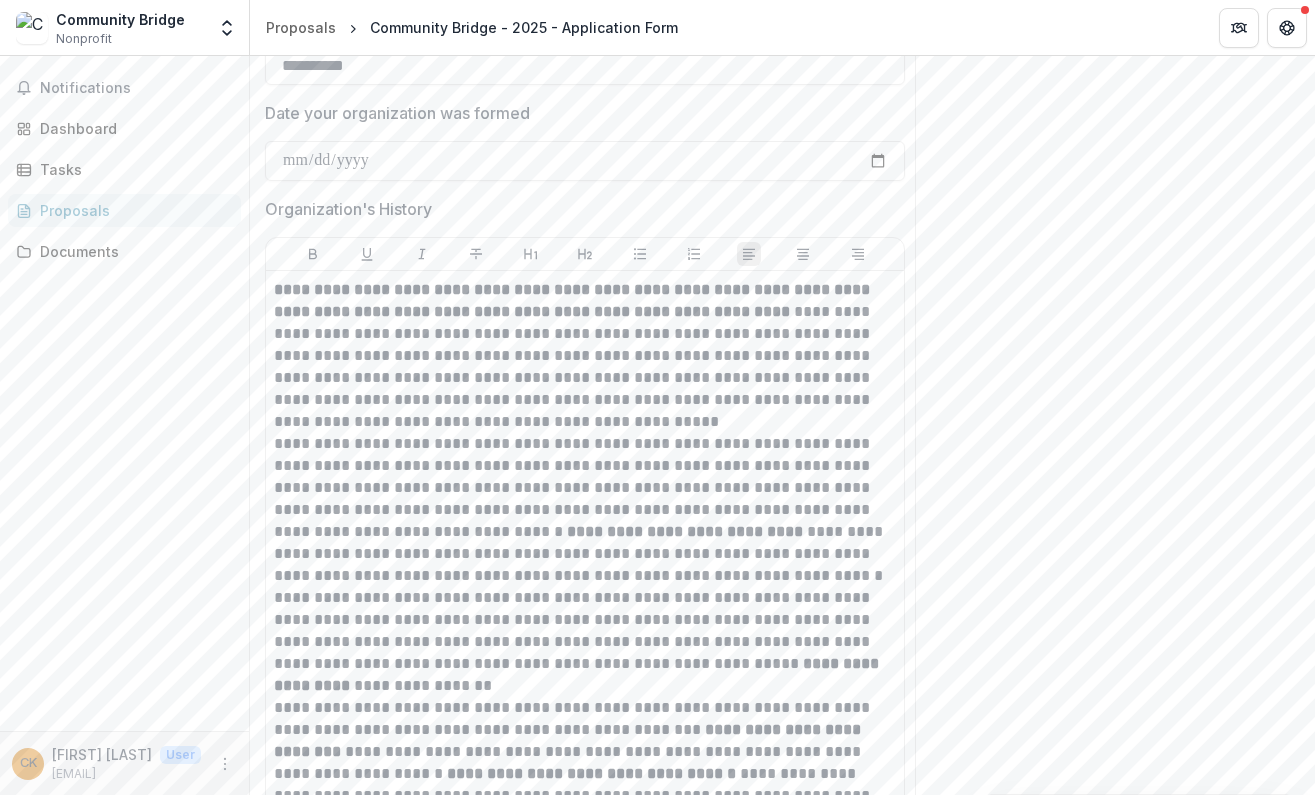 drag, startPoint x: 272, startPoint y: 286, endPoint x: 470, endPoint y: 555, distance: 334.01346 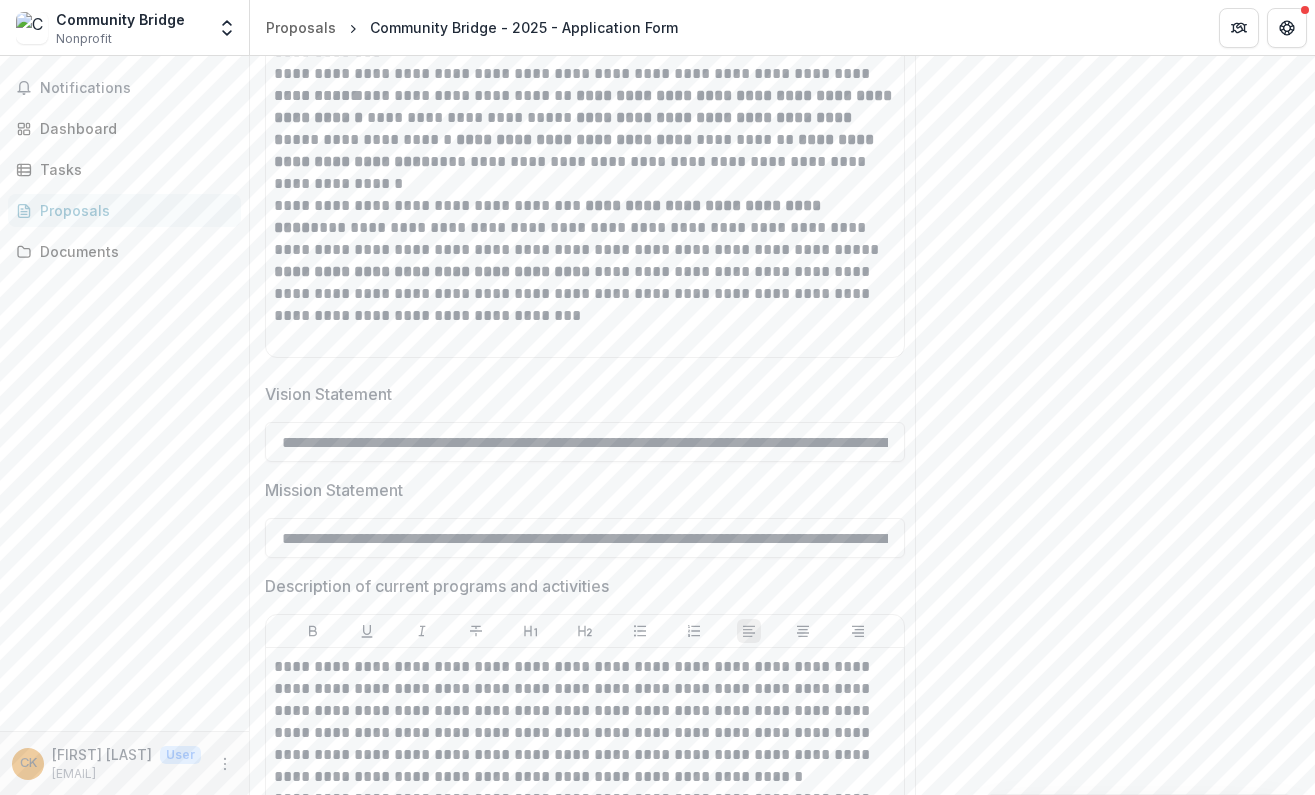 scroll, scrollTop: 2298, scrollLeft: 0, axis: vertical 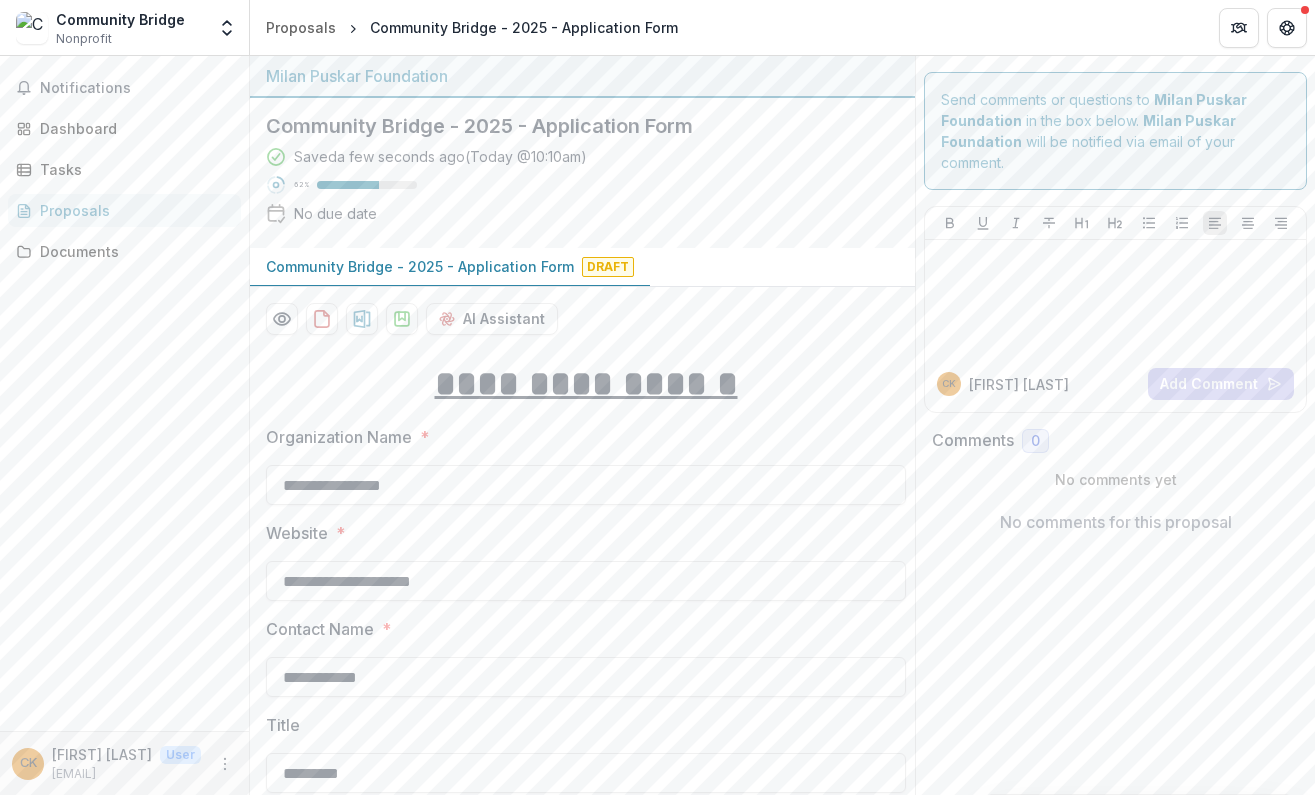 drag, startPoint x: 437, startPoint y: 341, endPoint x: 60, endPoint y: -102, distance: 581.7027 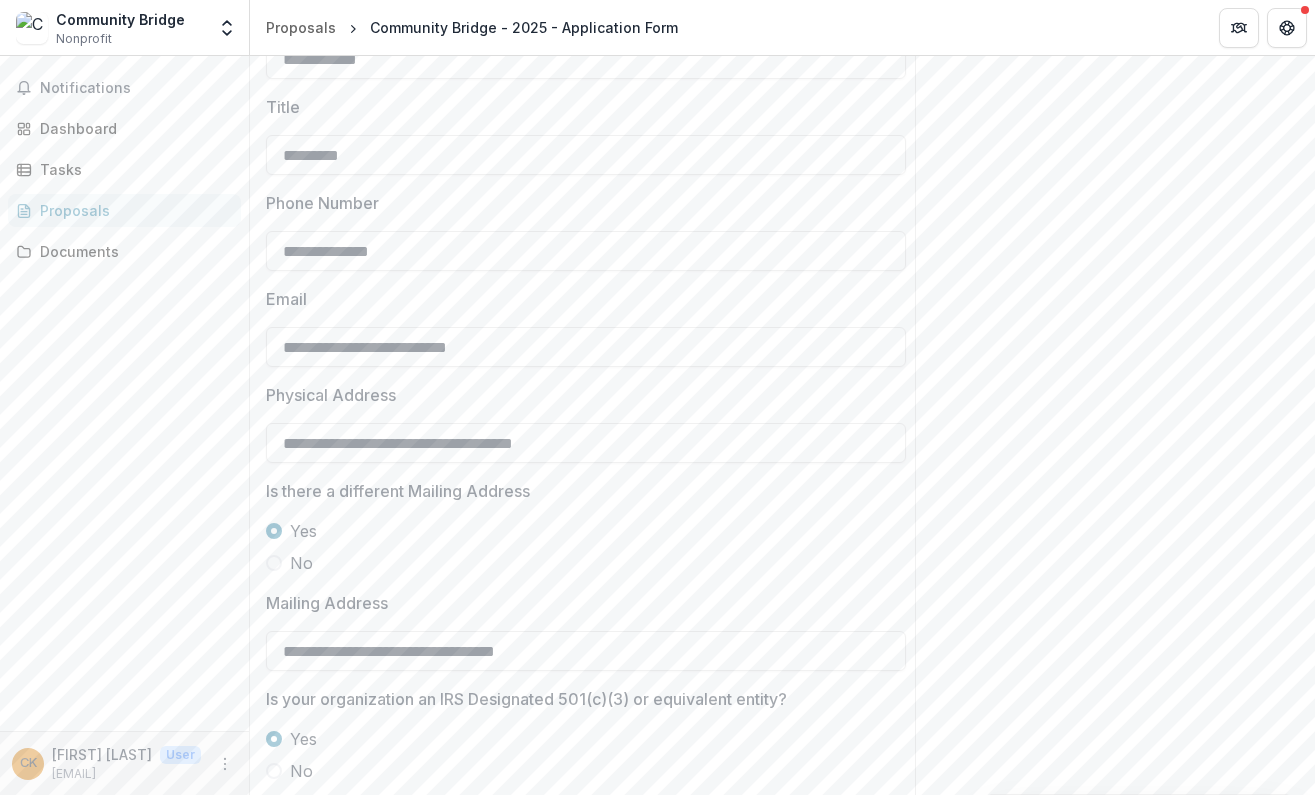 scroll, scrollTop: 1365, scrollLeft: 0, axis: vertical 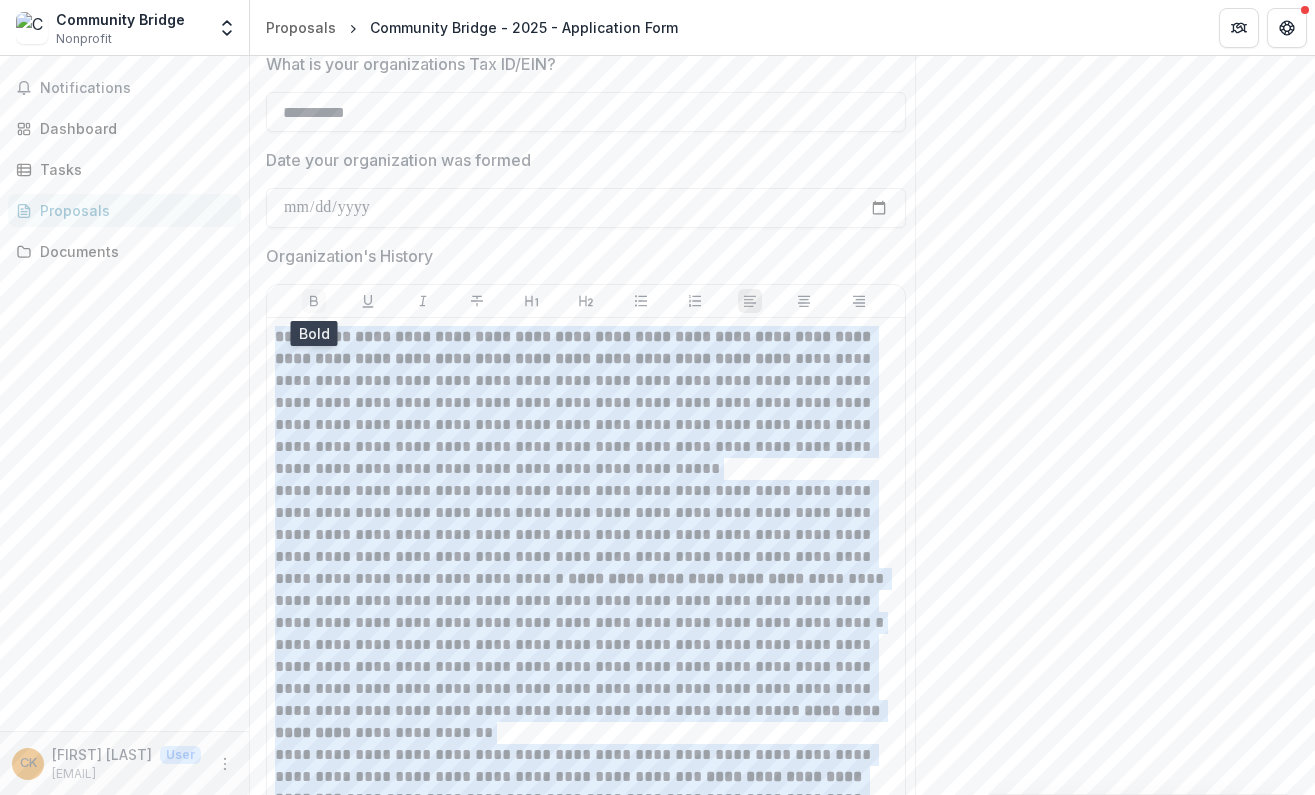 click 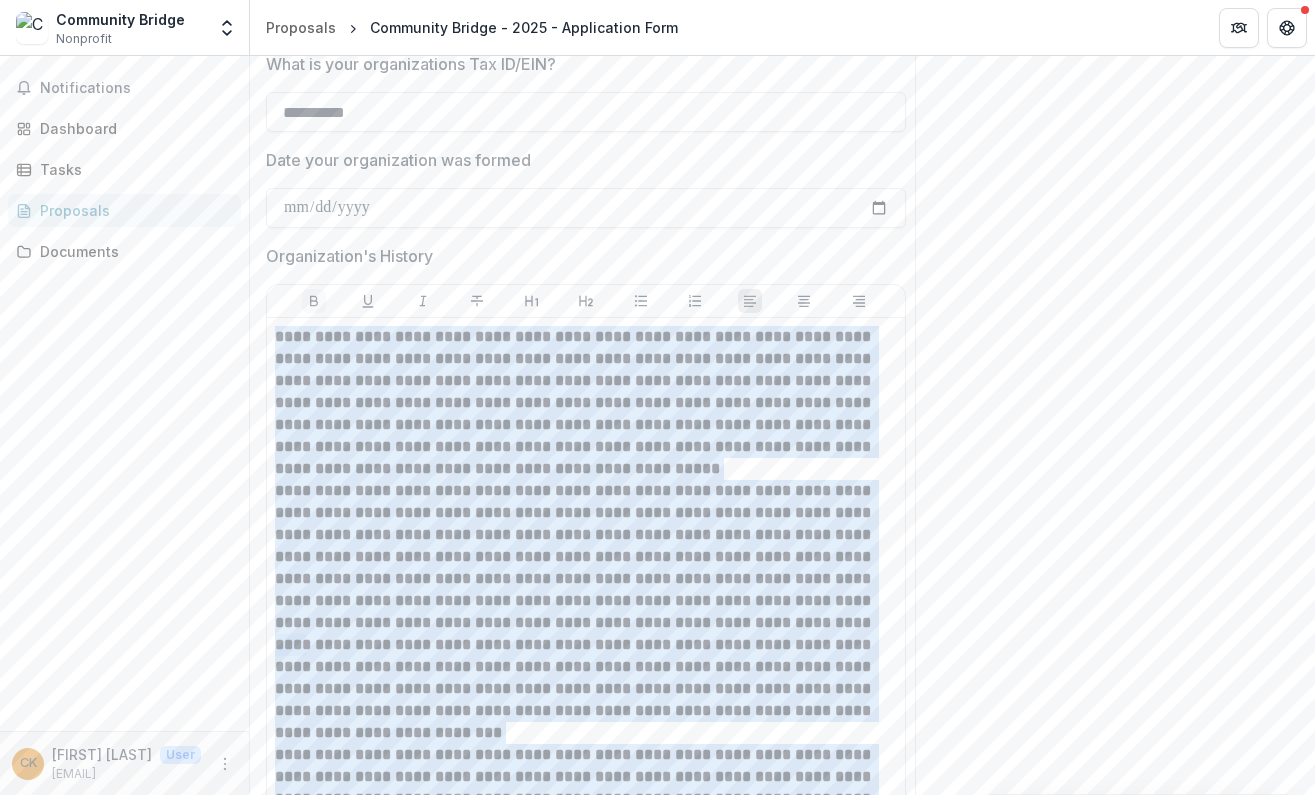 click 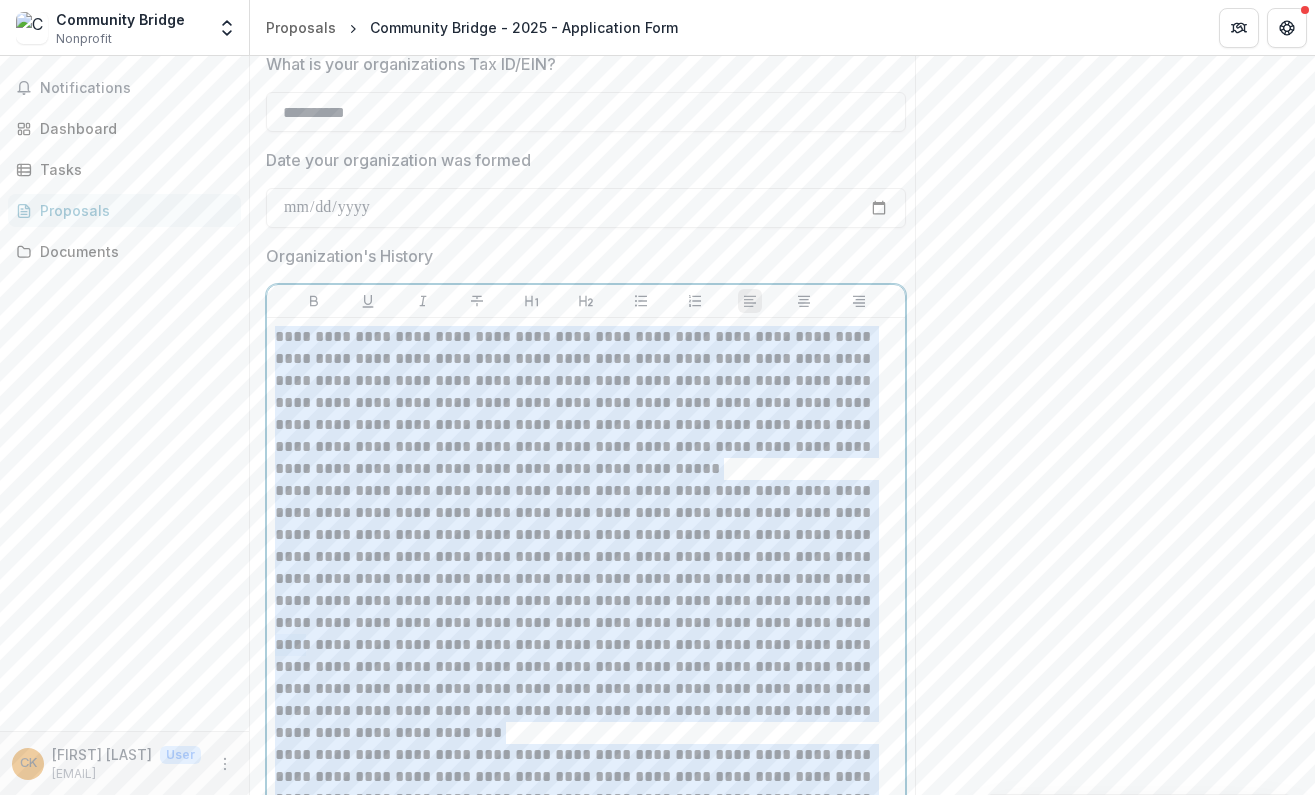 click on "**********" at bounding box center (586, 403) 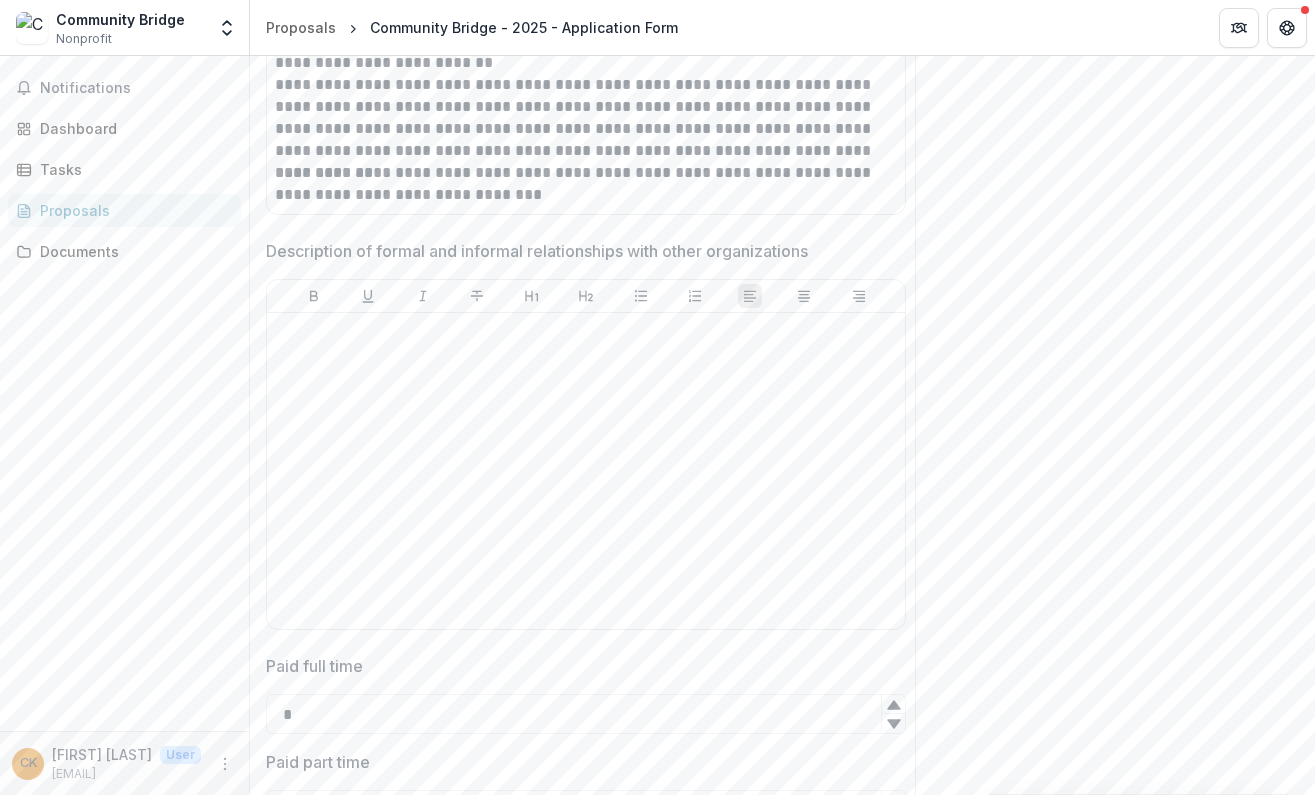 scroll, scrollTop: 1408, scrollLeft: 0, axis: vertical 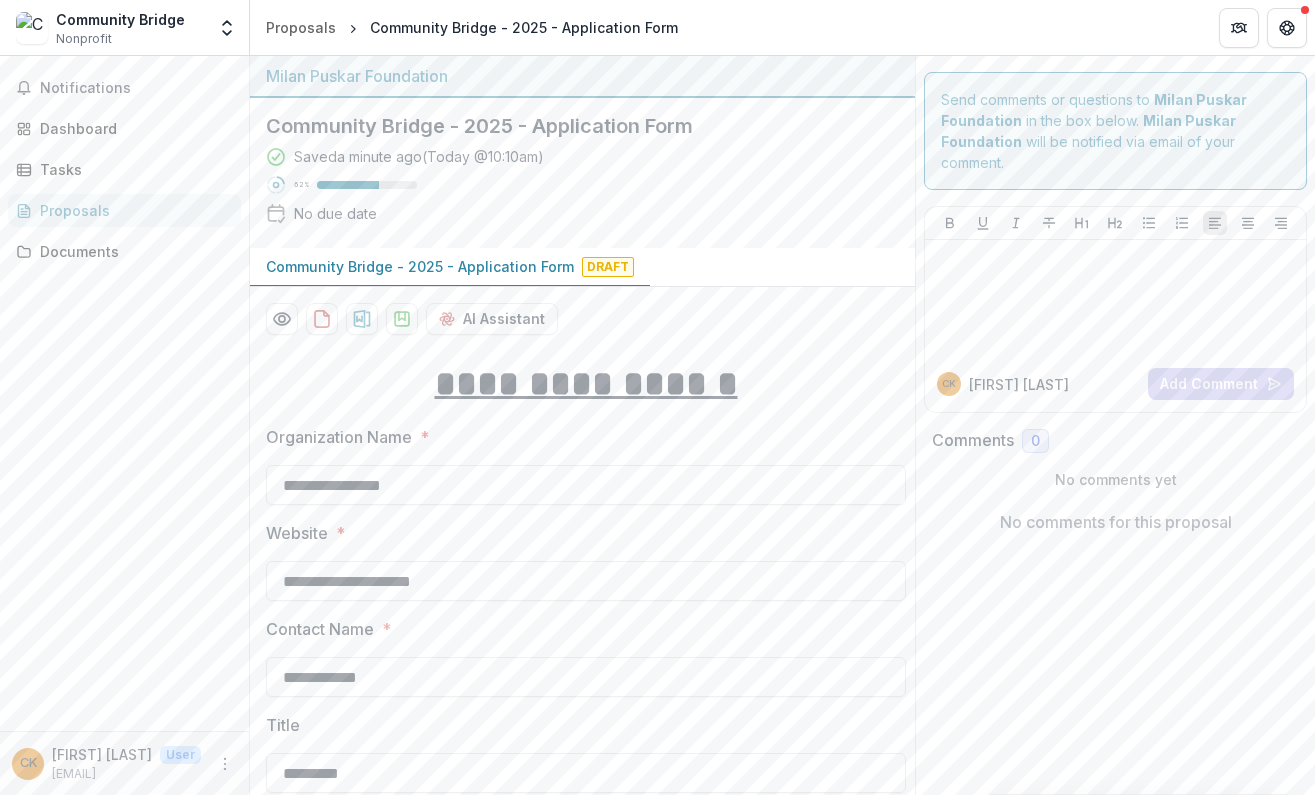 click on "Draft" at bounding box center (608, 267) 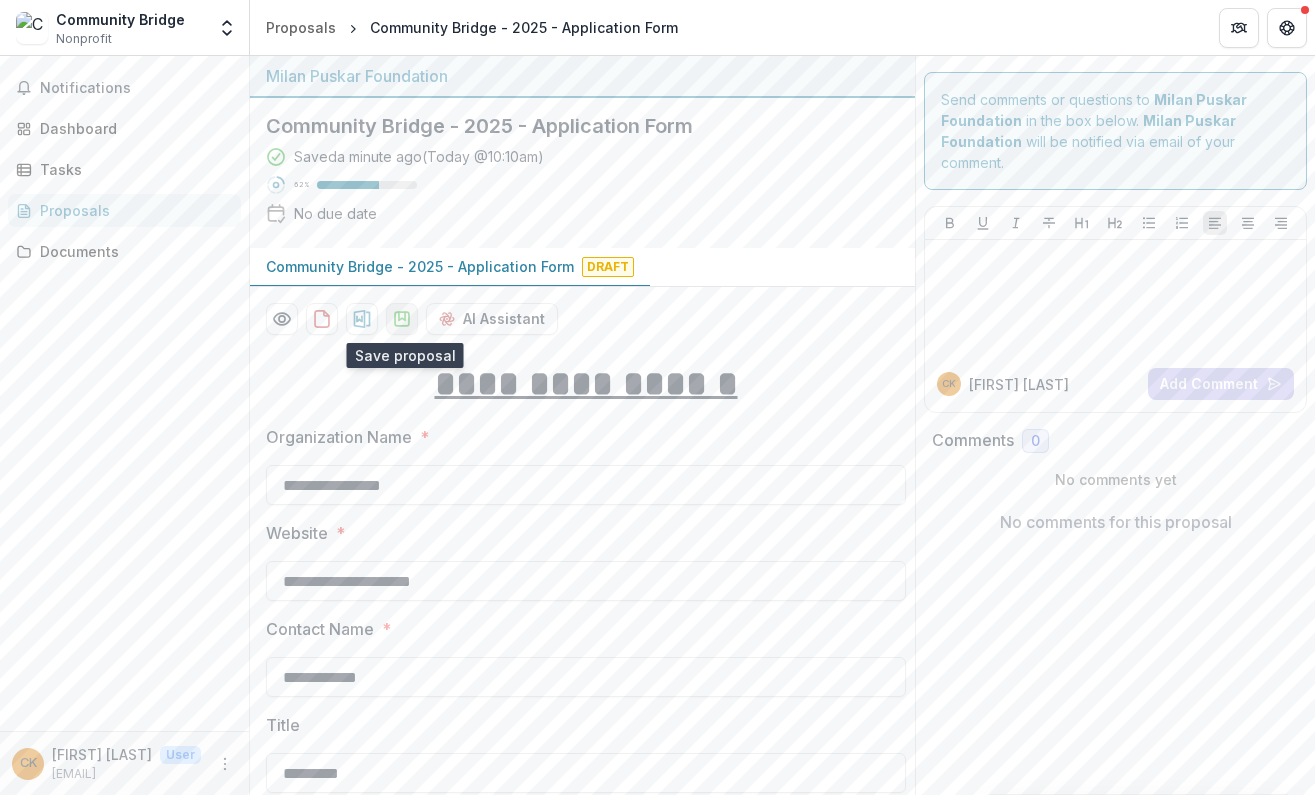 click 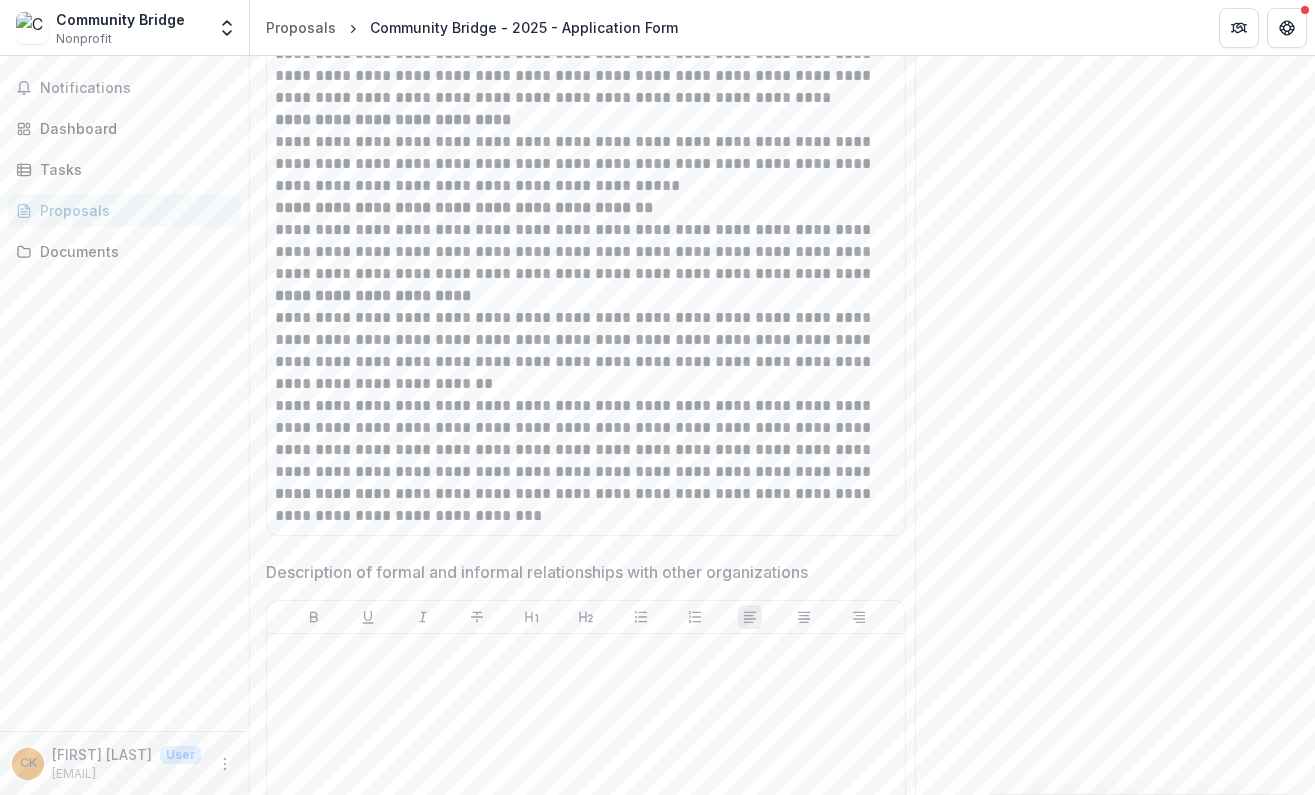 scroll, scrollTop: 3564, scrollLeft: 0, axis: vertical 